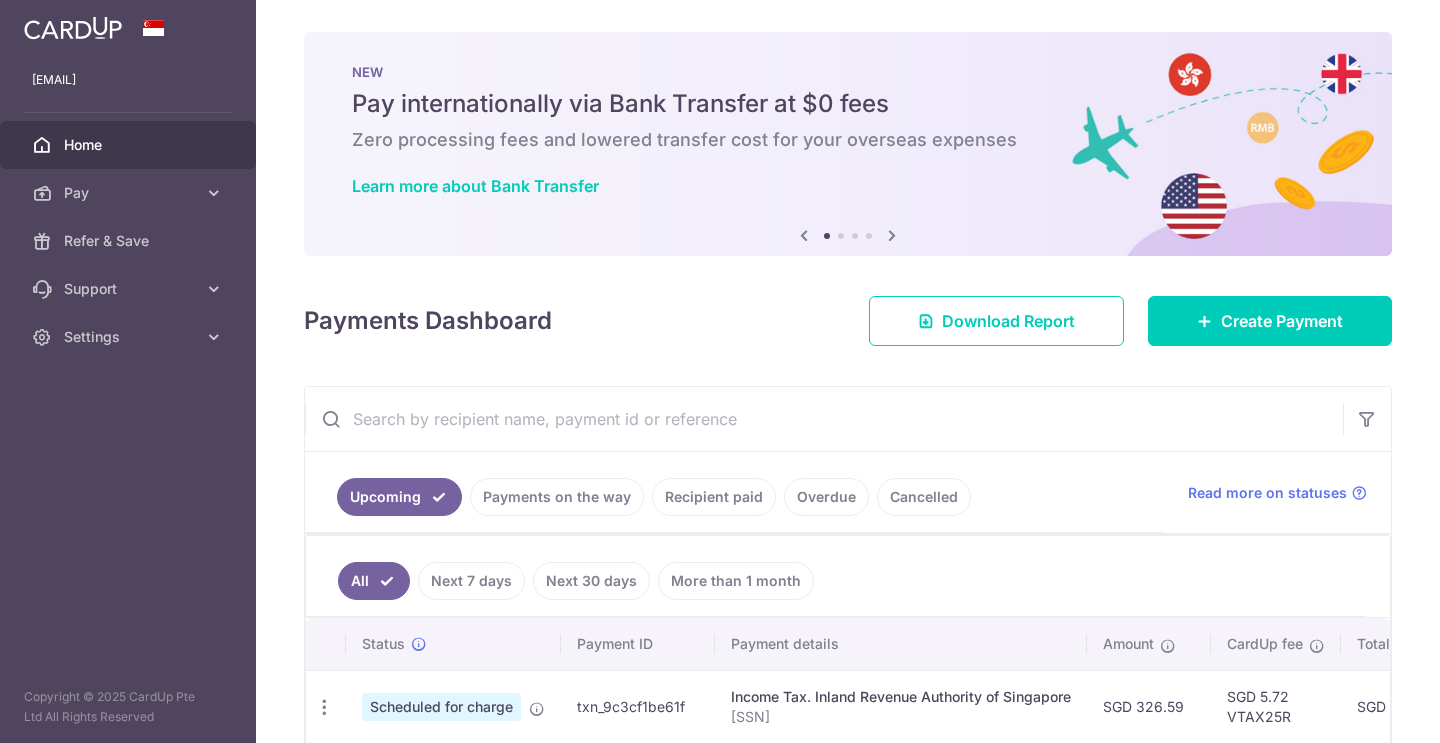 scroll, scrollTop: 0, scrollLeft: 0, axis: both 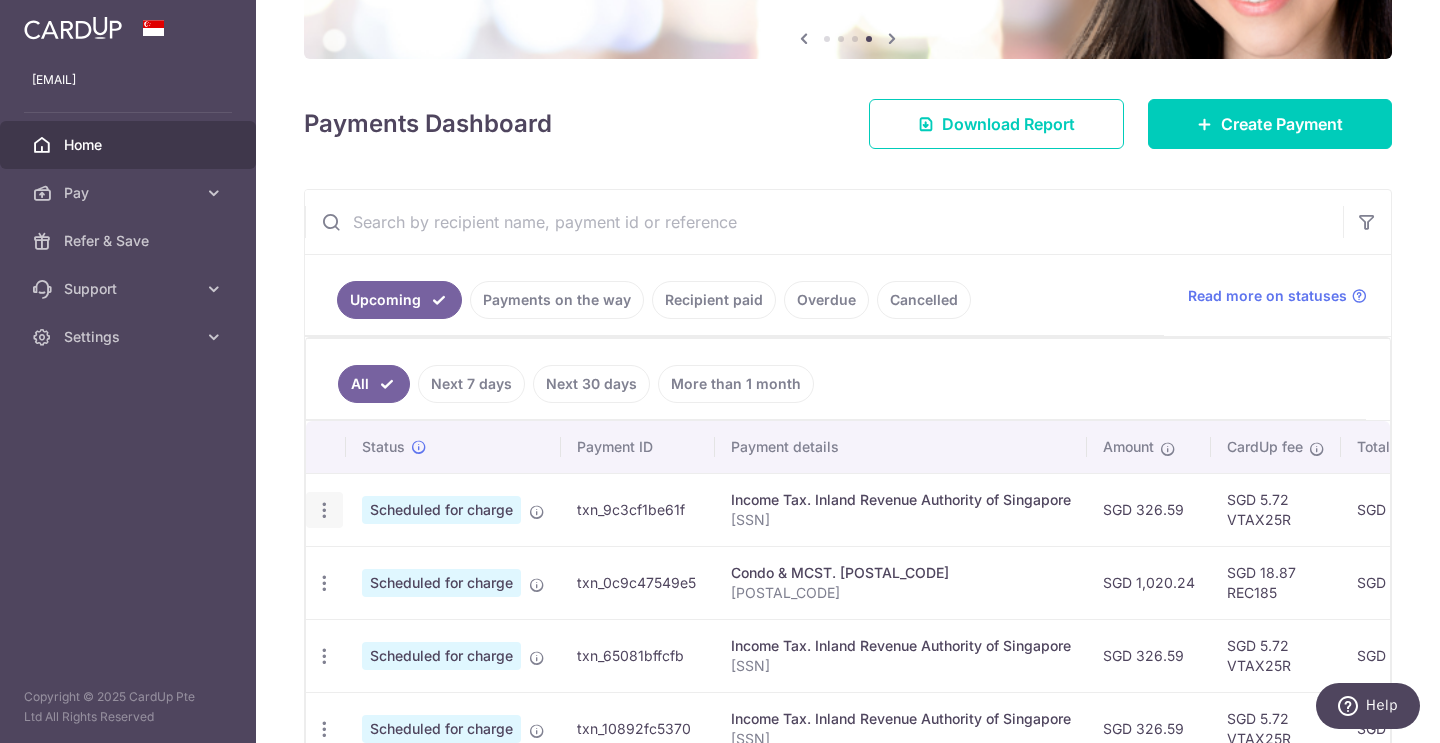 click at bounding box center (324, 510) 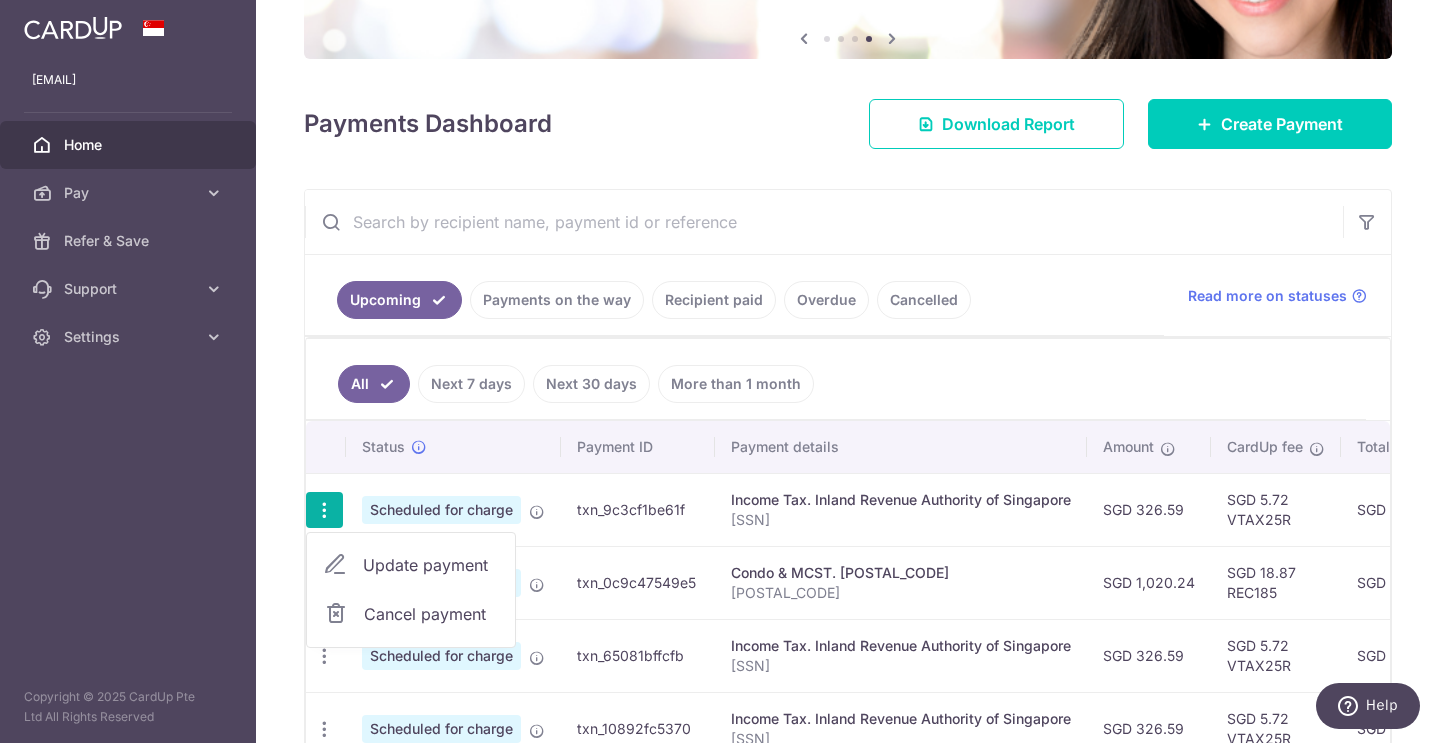 click on "Update payment" at bounding box center [431, 565] 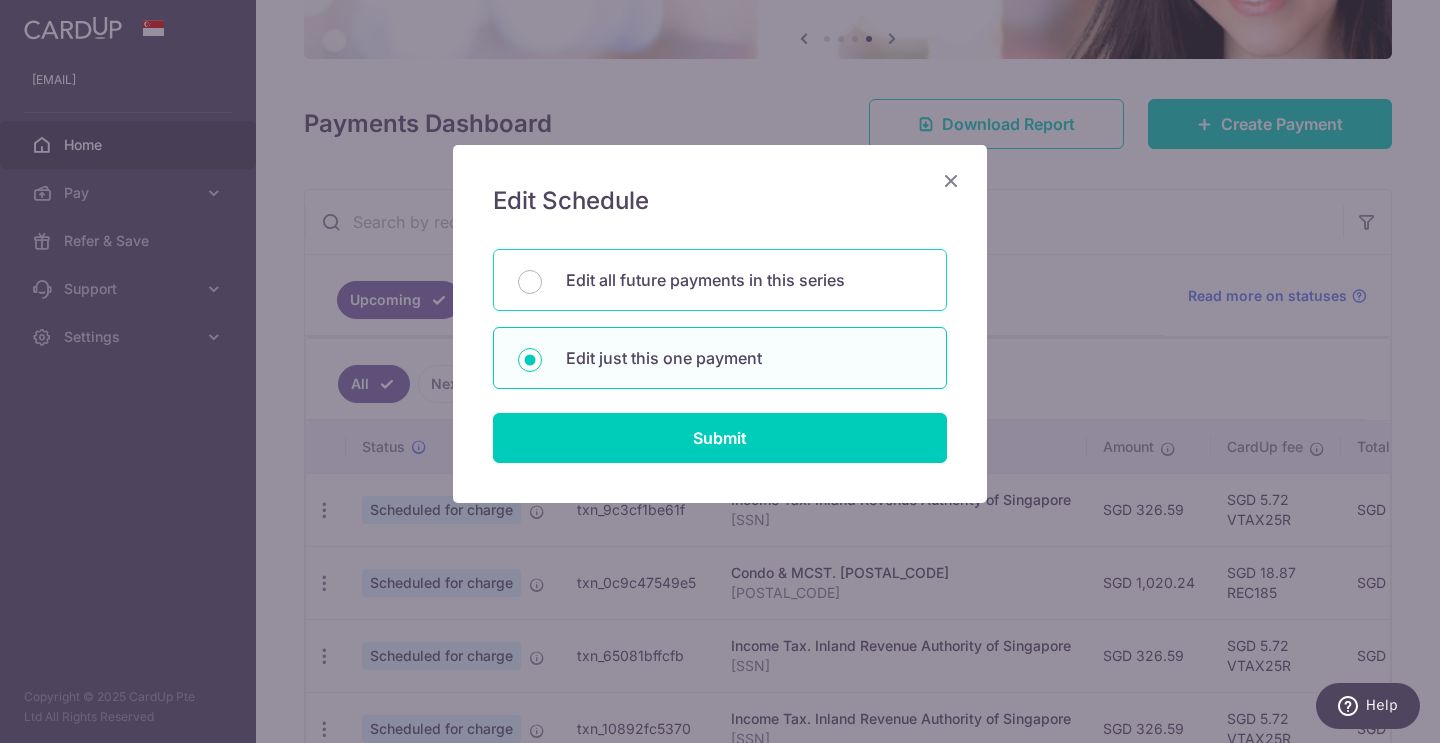 click on "Edit all future payments in this series" at bounding box center (744, 280) 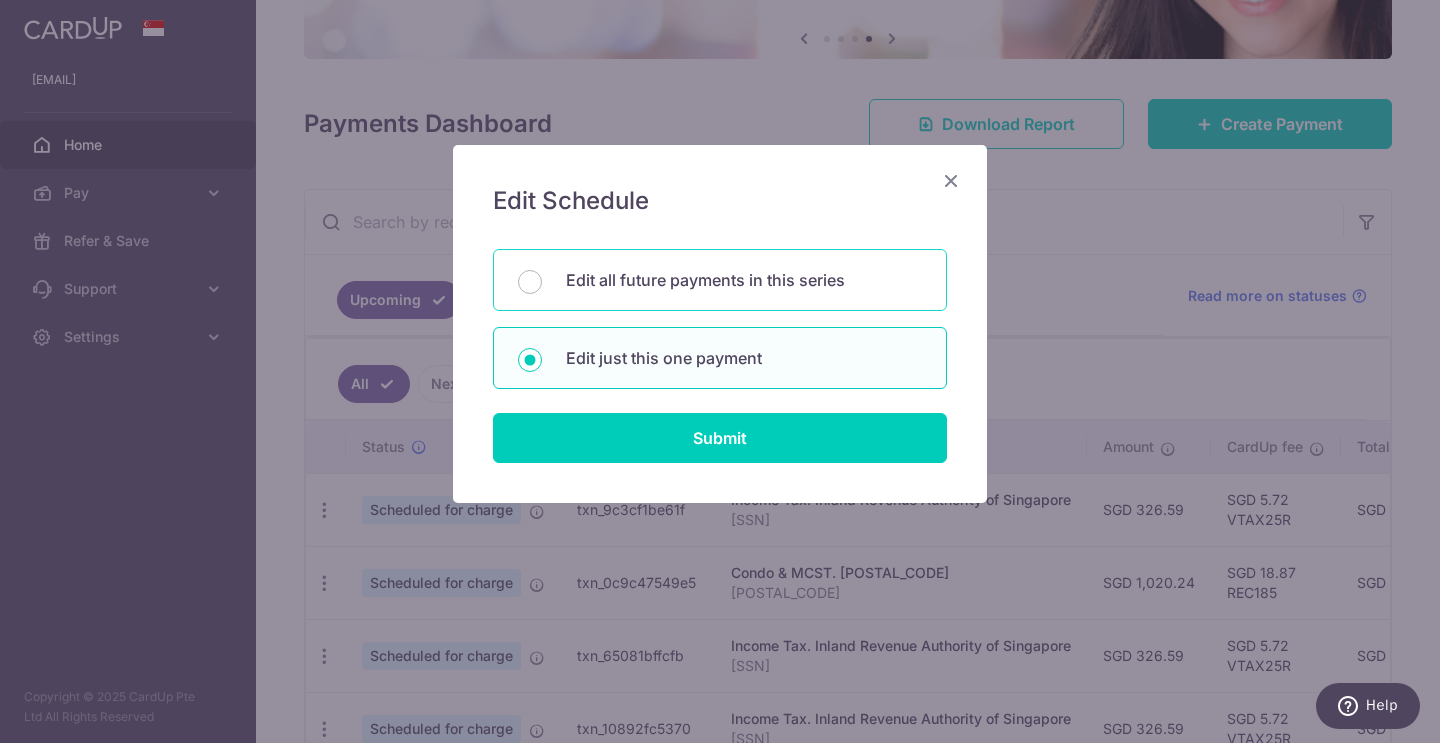 click on "Edit all future payments in this series" at bounding box center [530, 282] 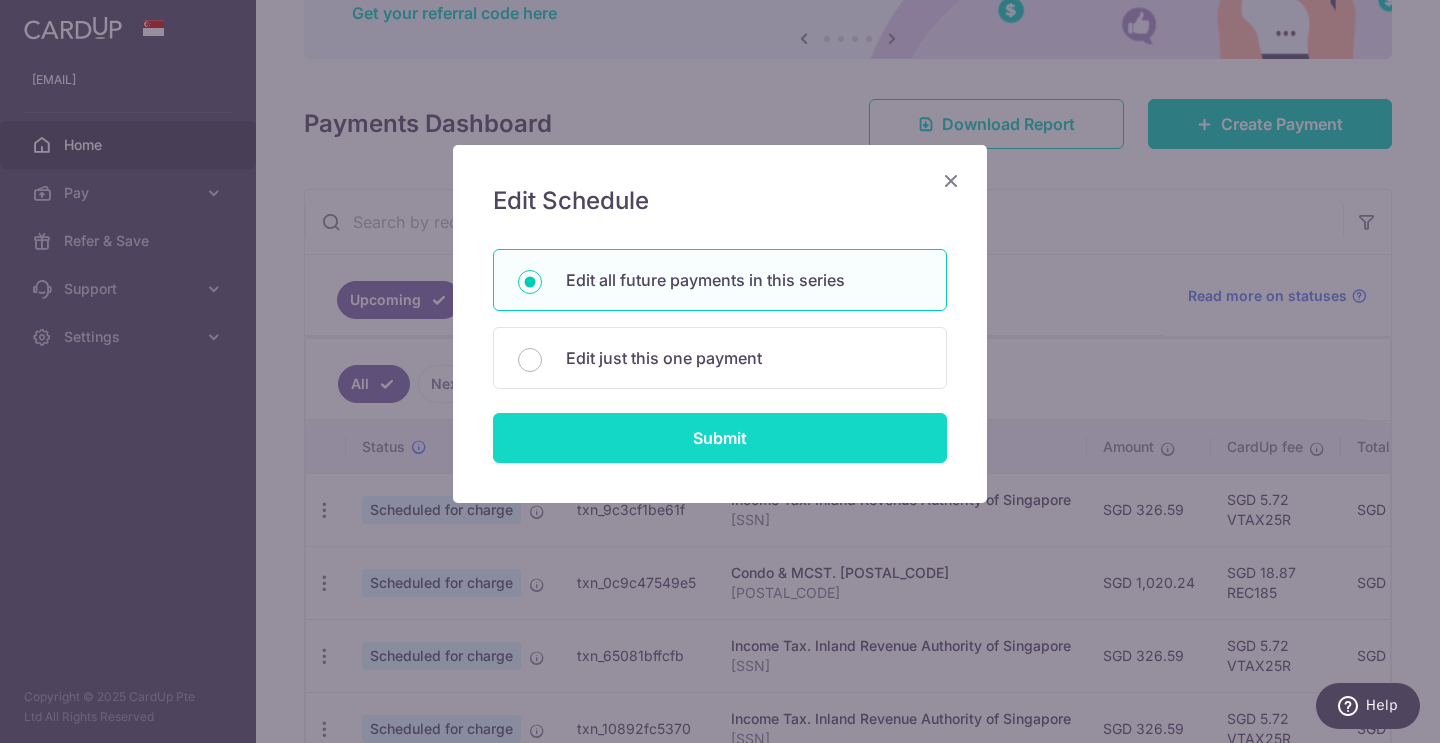 click on "Submit" at bounding box center (720, 438) 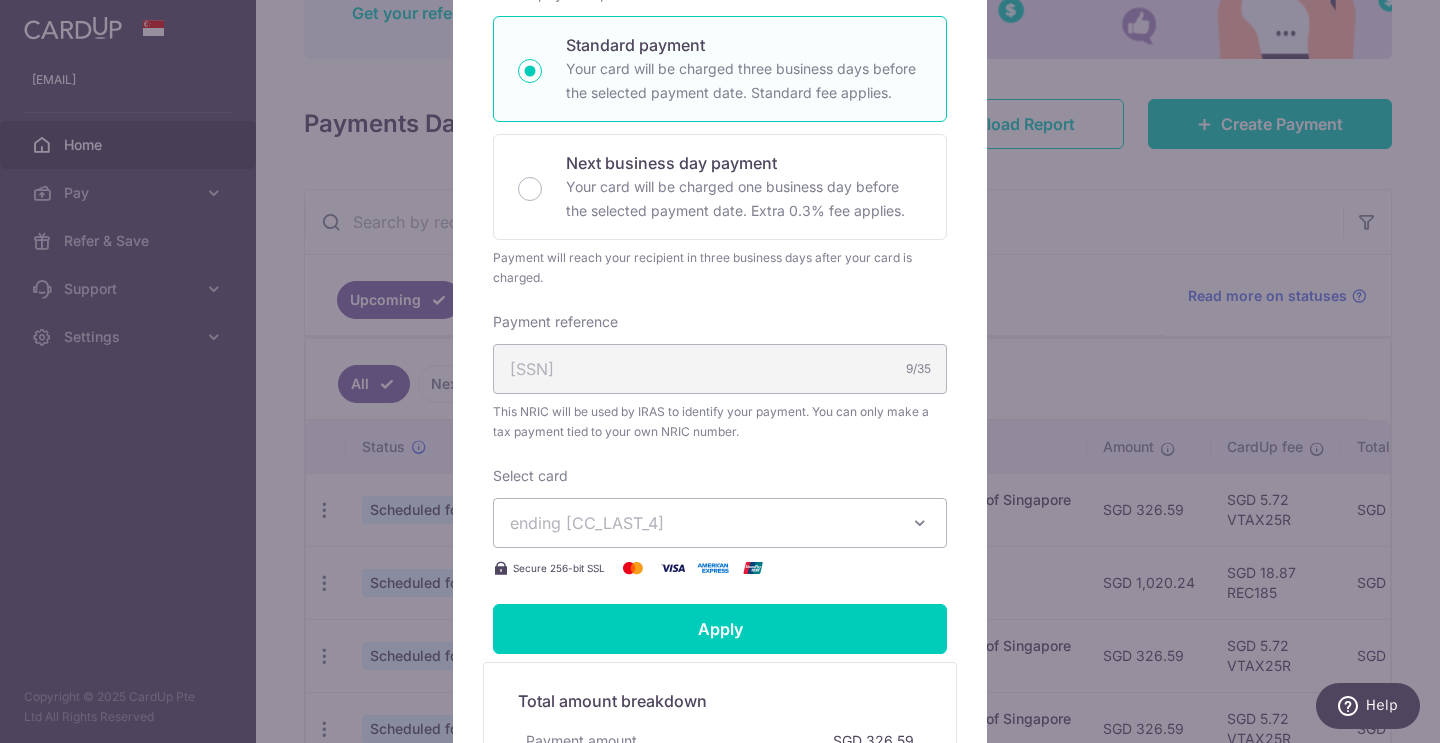 scroll, scrollTop: 404, scrollLeft: 0, axis: vertical 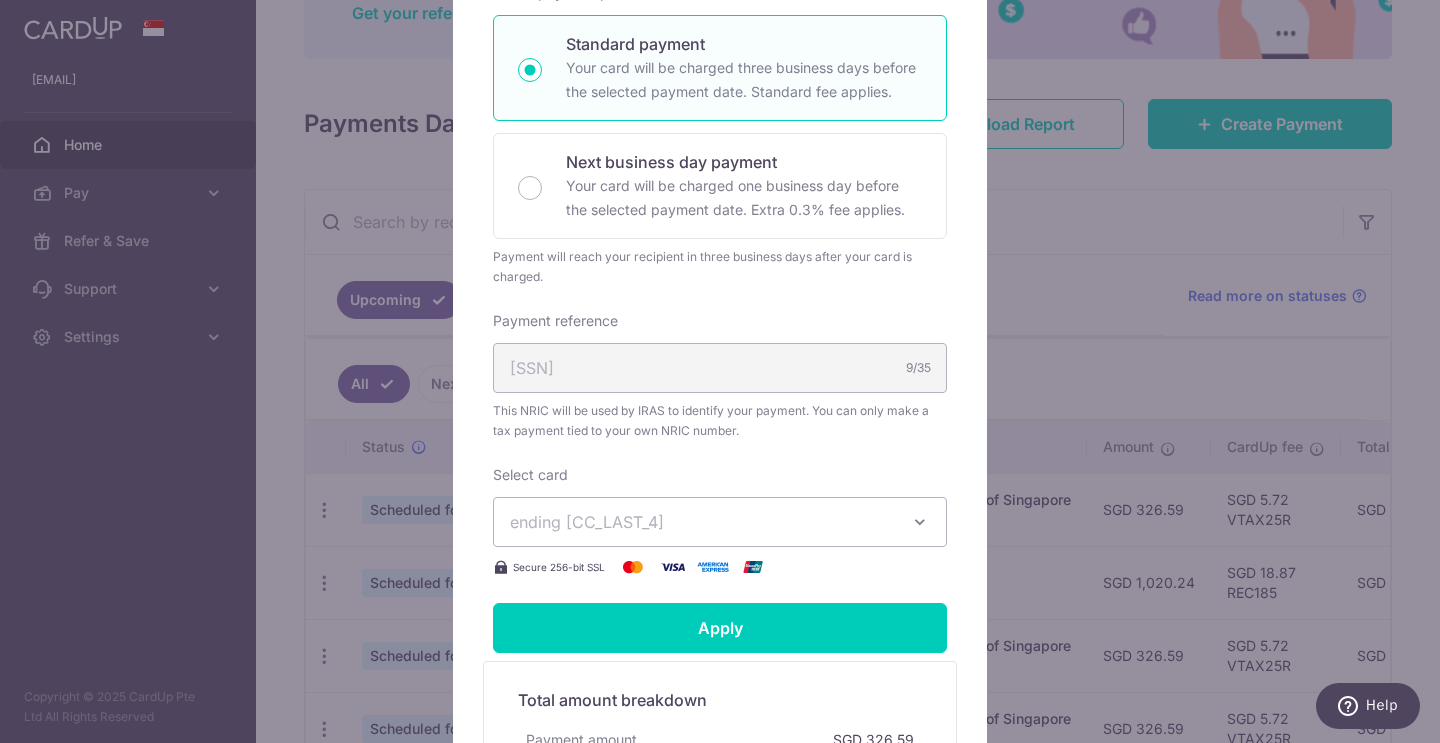 click at bounding box center (920, 522) 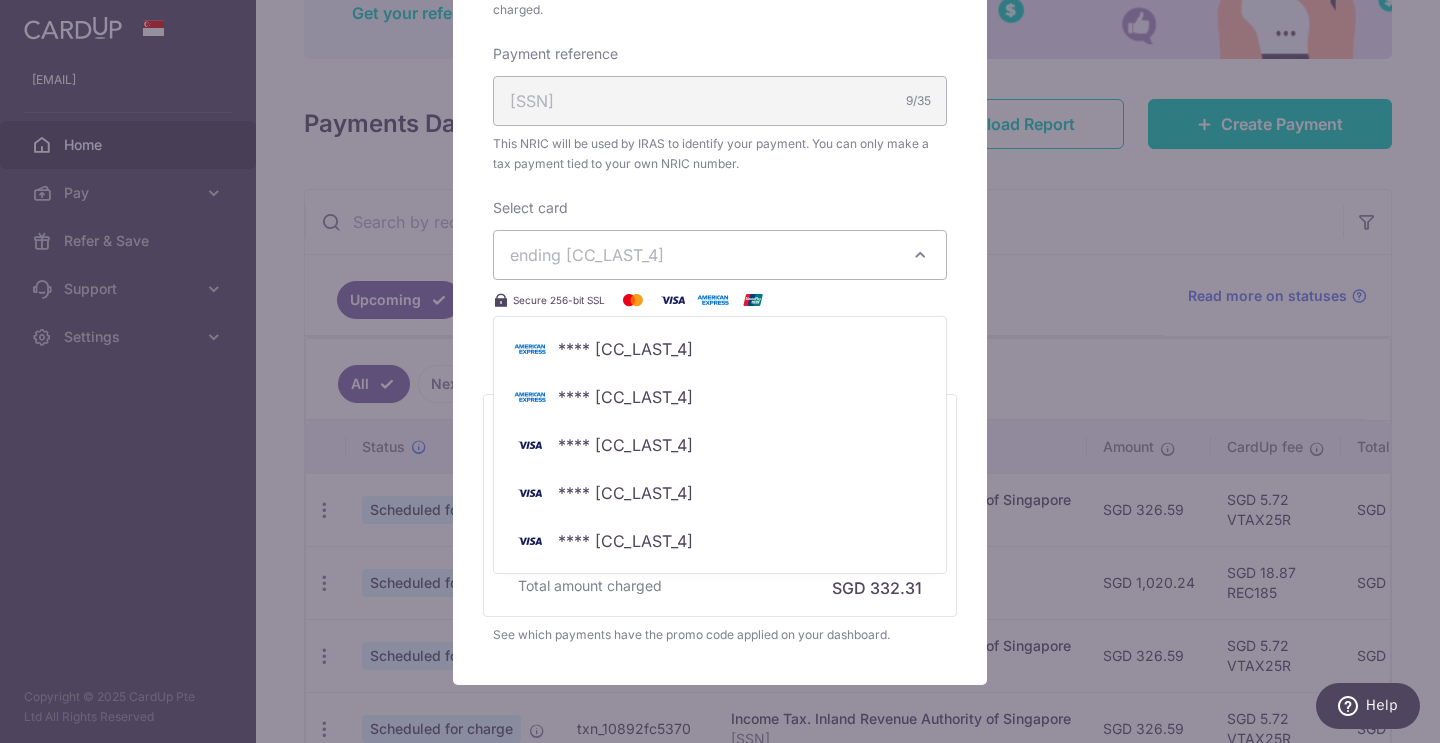 scroll, scrollTop: 674, scrollLeft: 0, axis: vertical 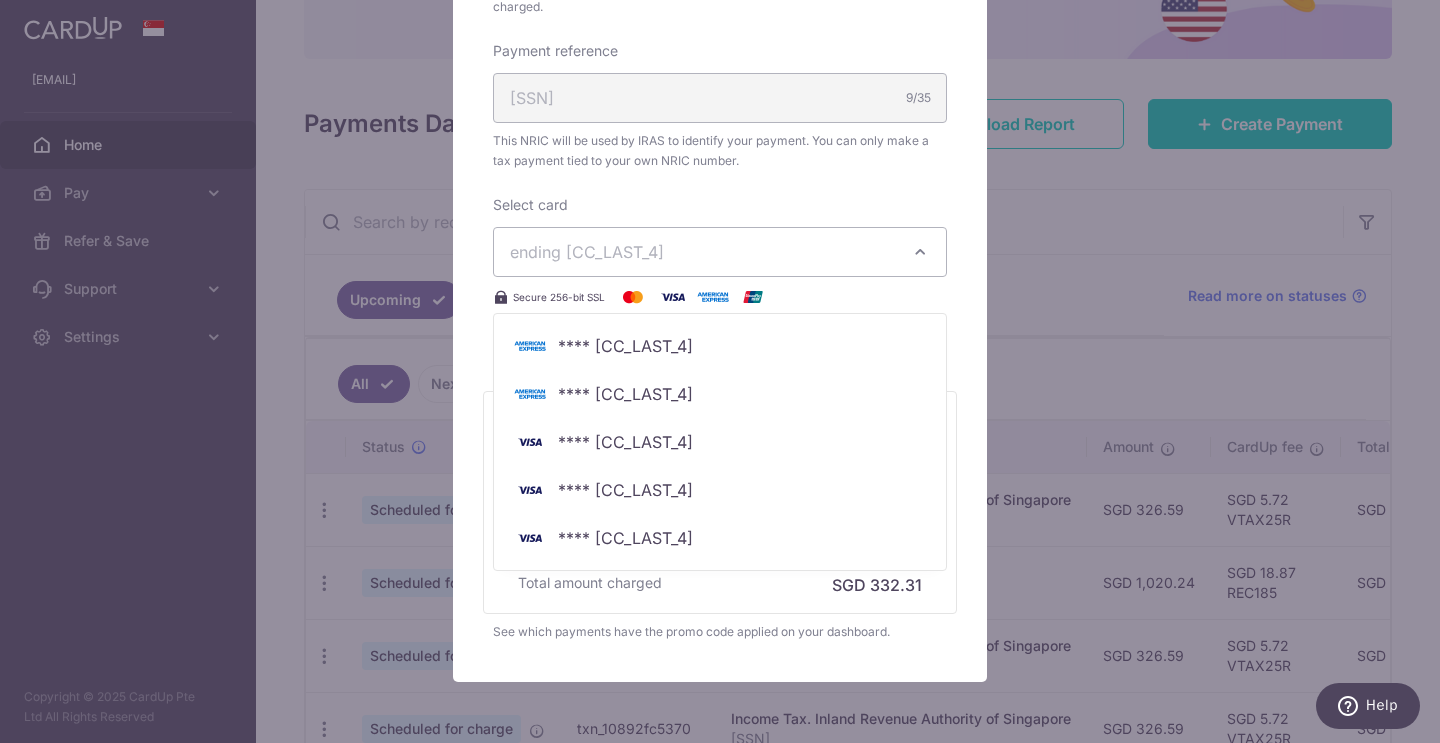 click on "Edit payment
By clicking apply,  you will make changes to all  7  payments to  Inland Revenue Authority of Singapore  scheduled from
25/08/2025 to 23/02/2026 .
By clicking below, you confirm you are editing this payment to  Inland Revenue Authority of Singapore  on
25/08/2025 .
326.59" at bounding box center (720, 371) 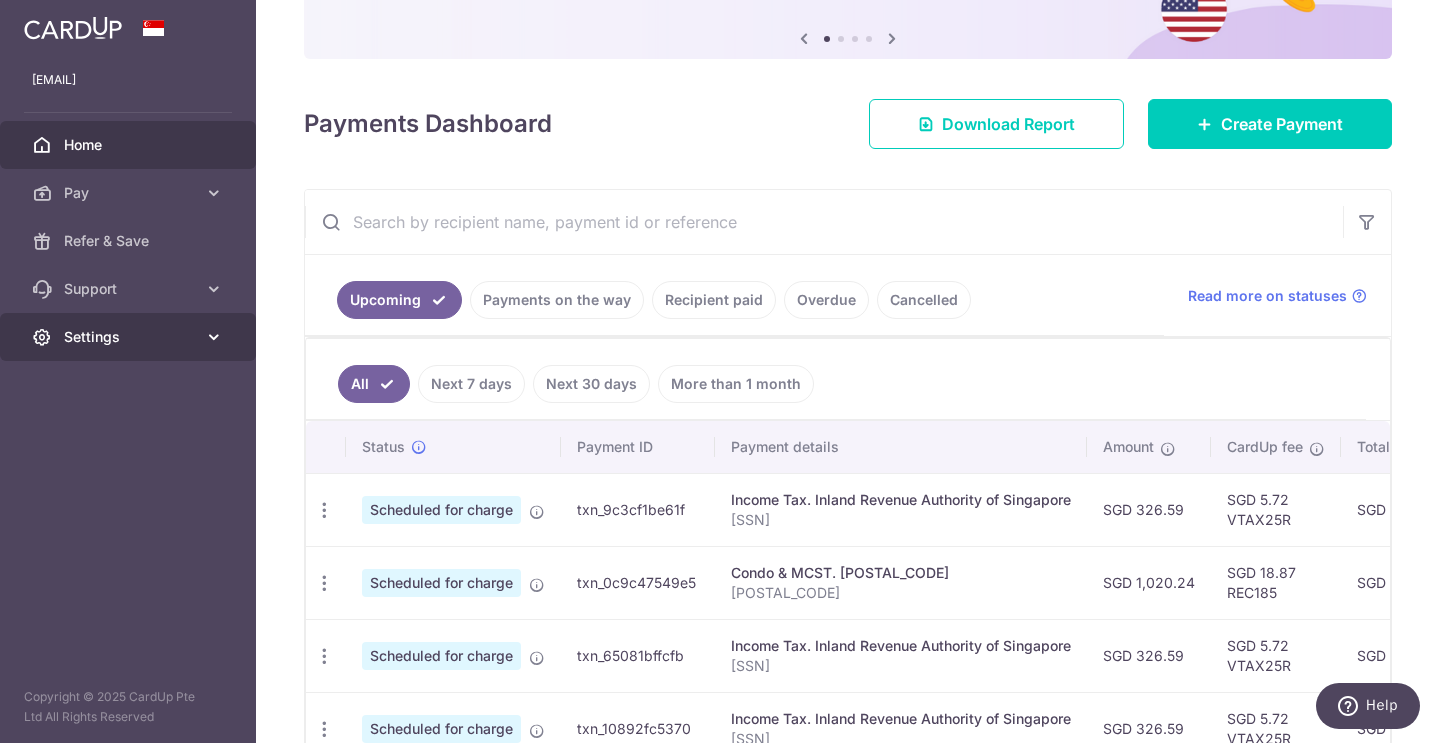 click at bounding box center (214, 337) 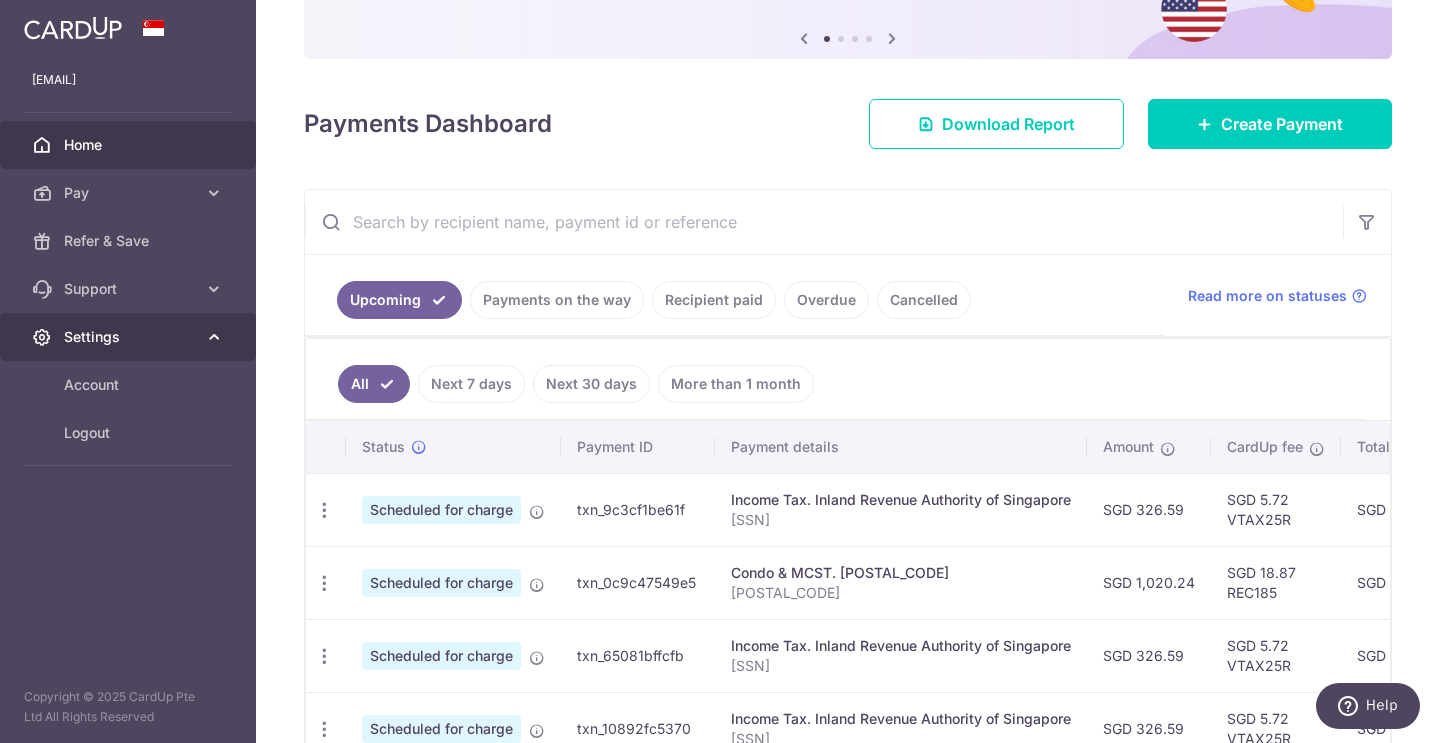 click at bounding box center (214, 337) 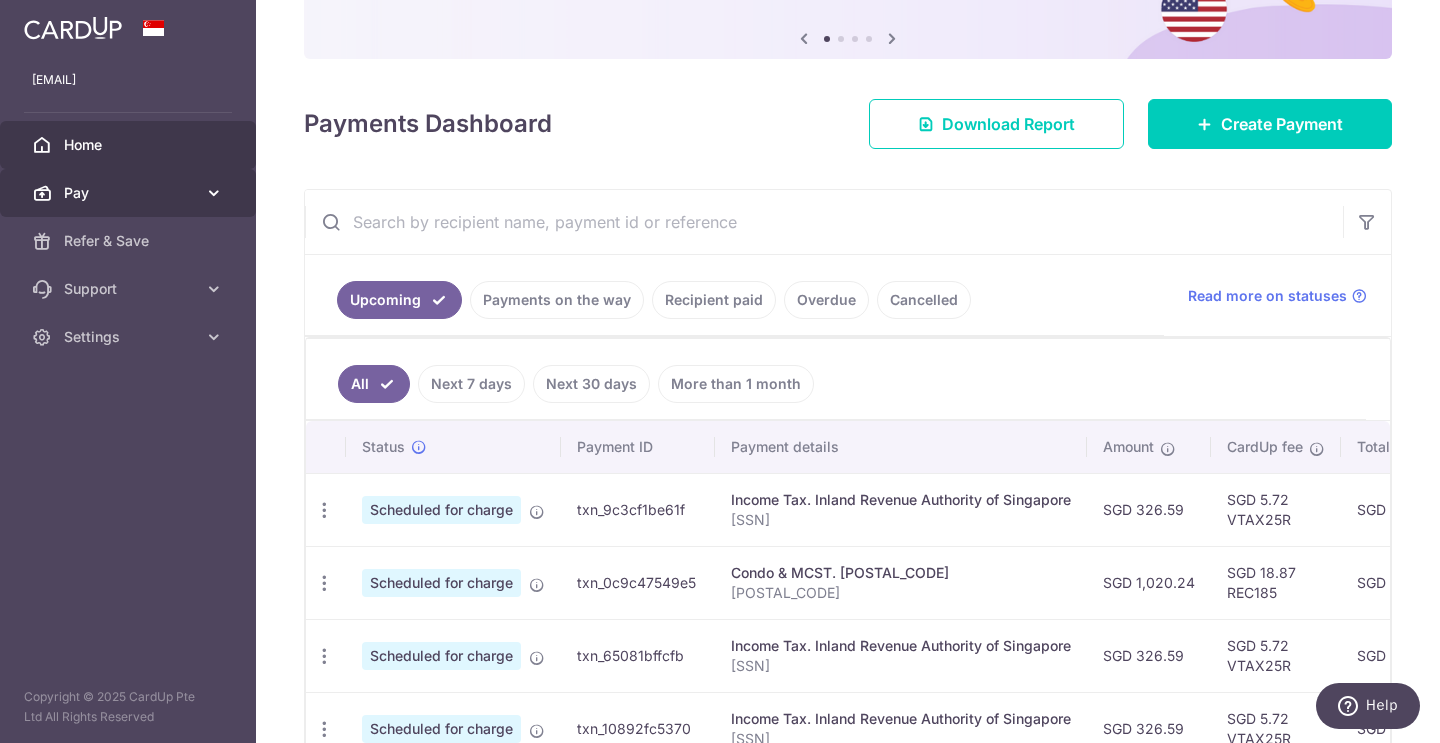 click at bounding box center [214, 193] 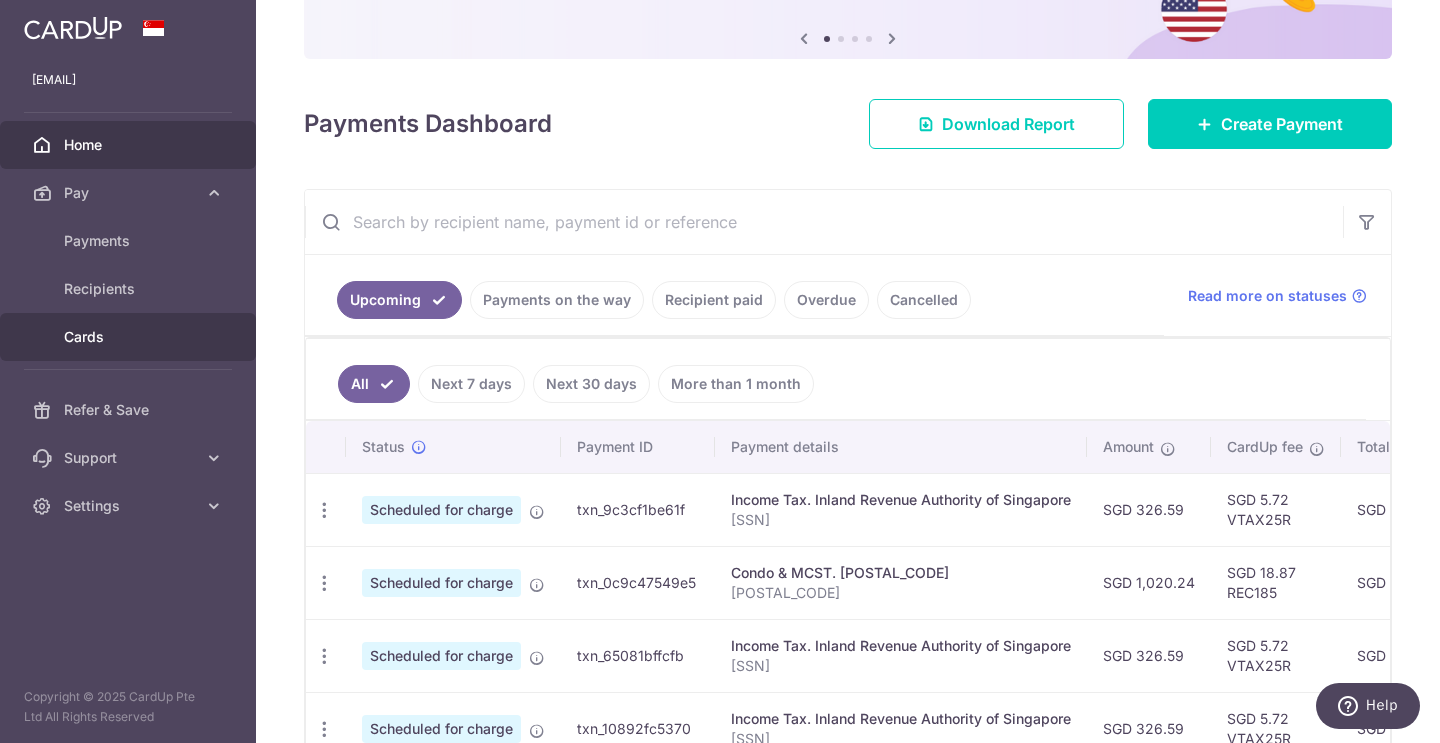 click on "Cards" at bounding box center [130, 337] 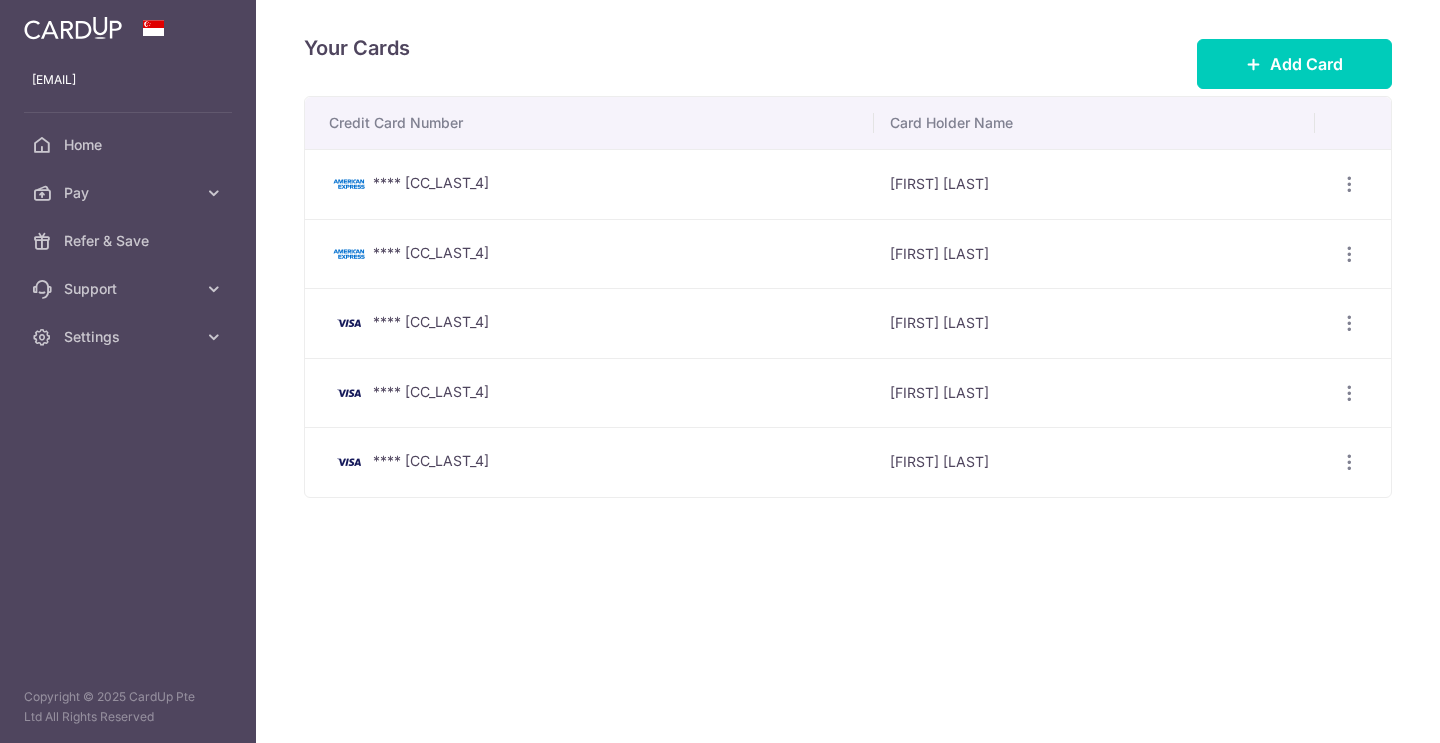 scroll, scrollTop: 0, scrollLeft: 0, axis: both 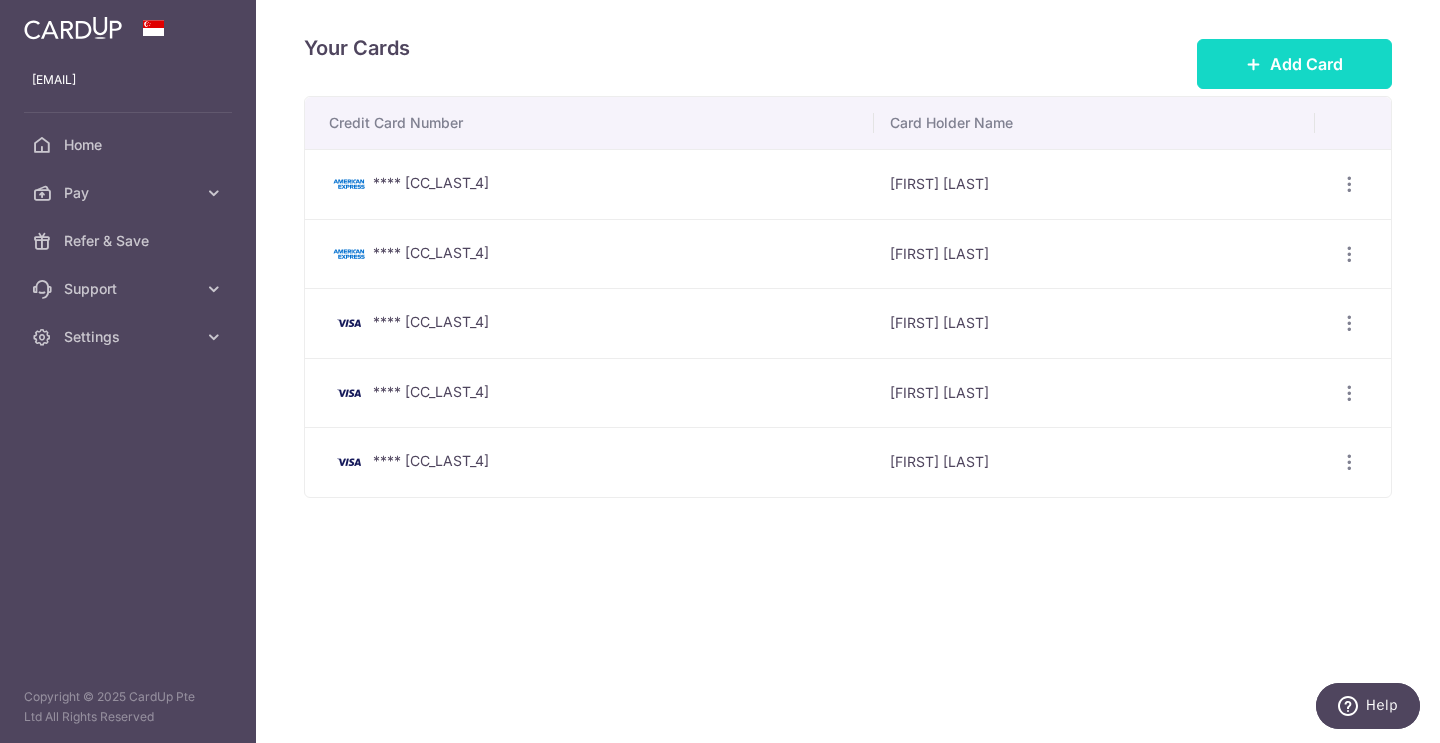 click on "Add Card" at bounding box center (1306, 64) 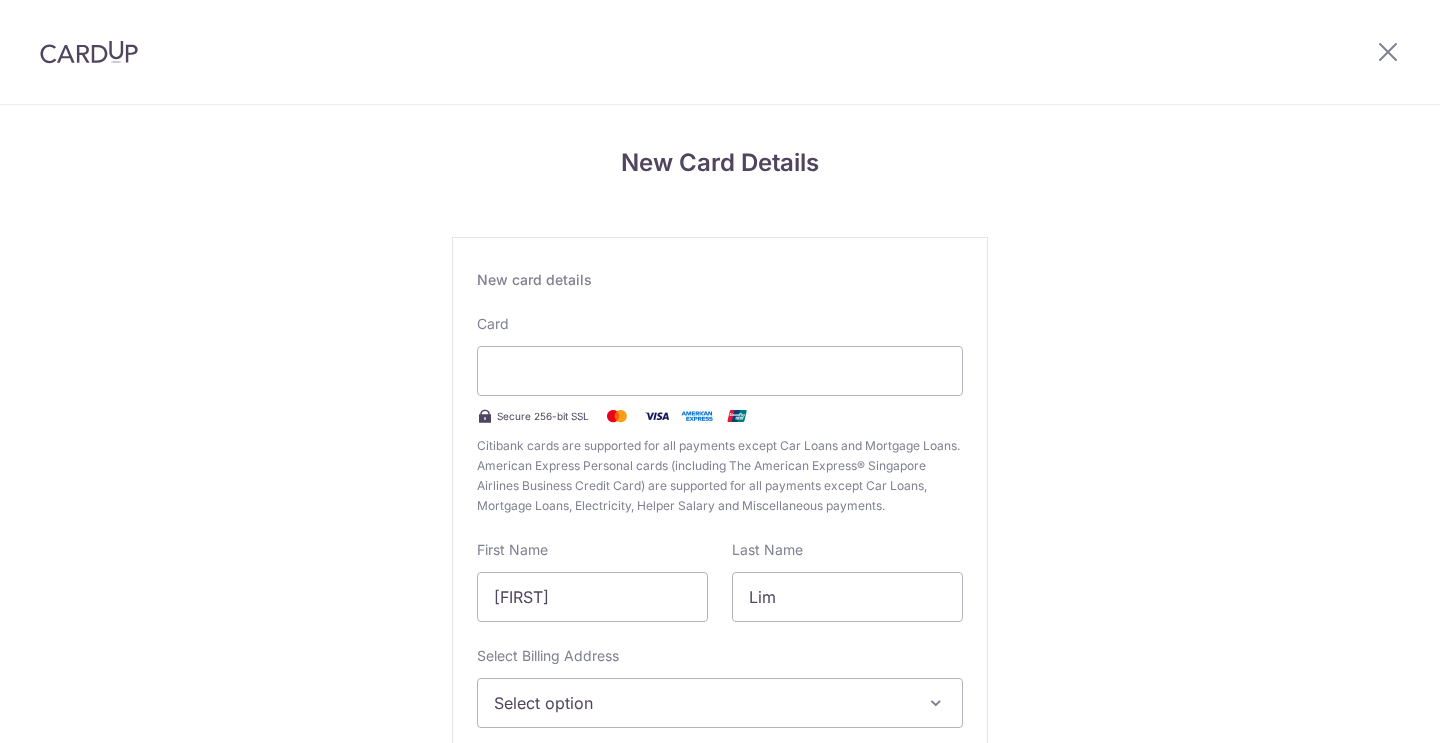 scroll, scrollTop: 0, scrollLeft: 0, axis: both 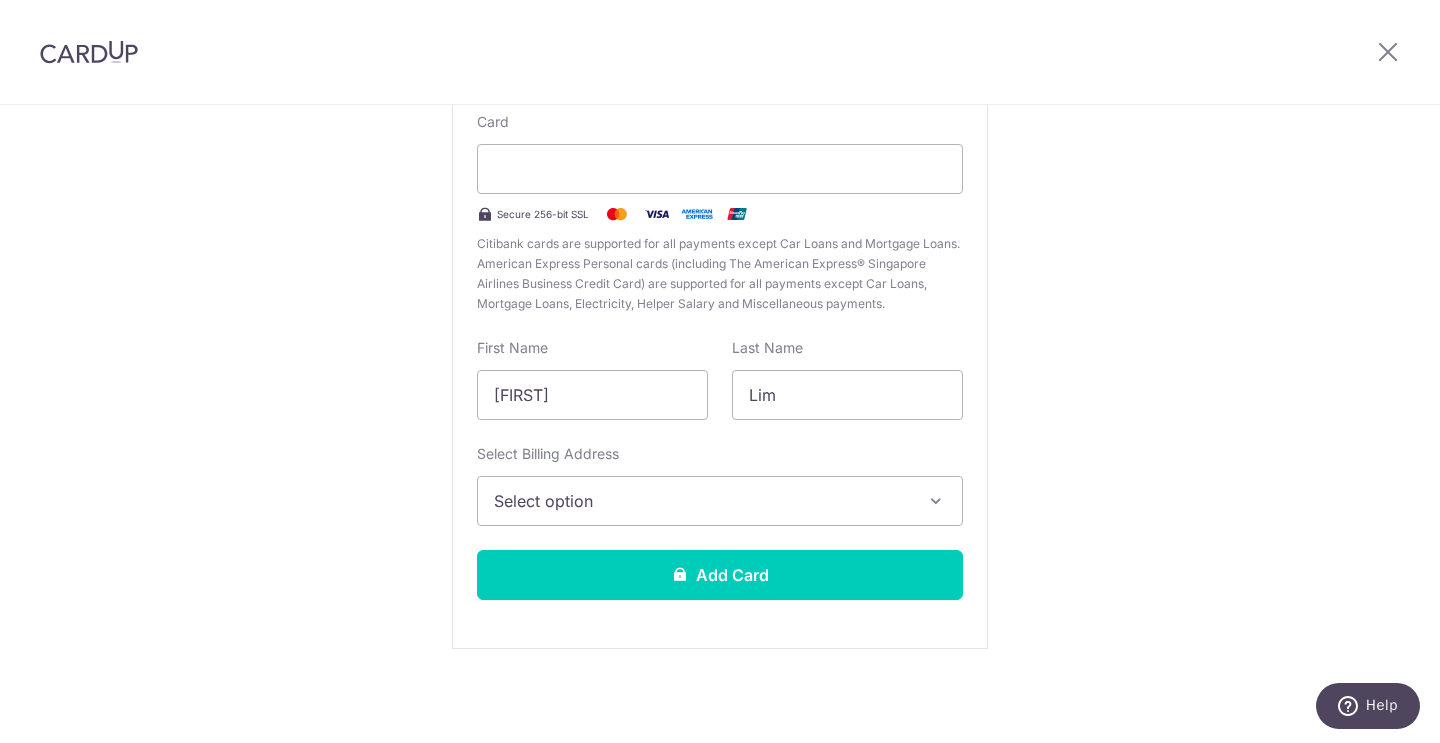 click at bounding box center (936, 501) 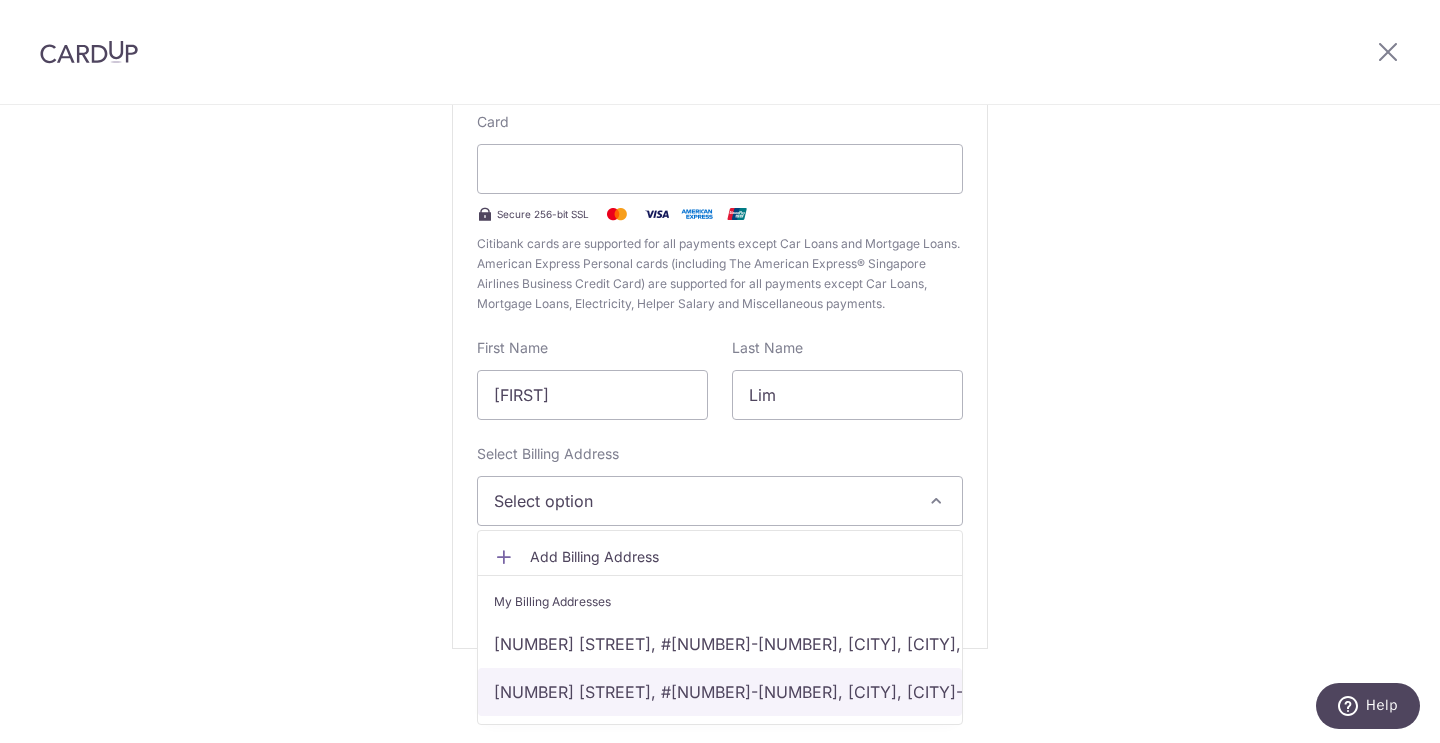 click on "15 Kovan Road, #12-01, Singapore, Singapore-548189" at bounding box center (720, 692) 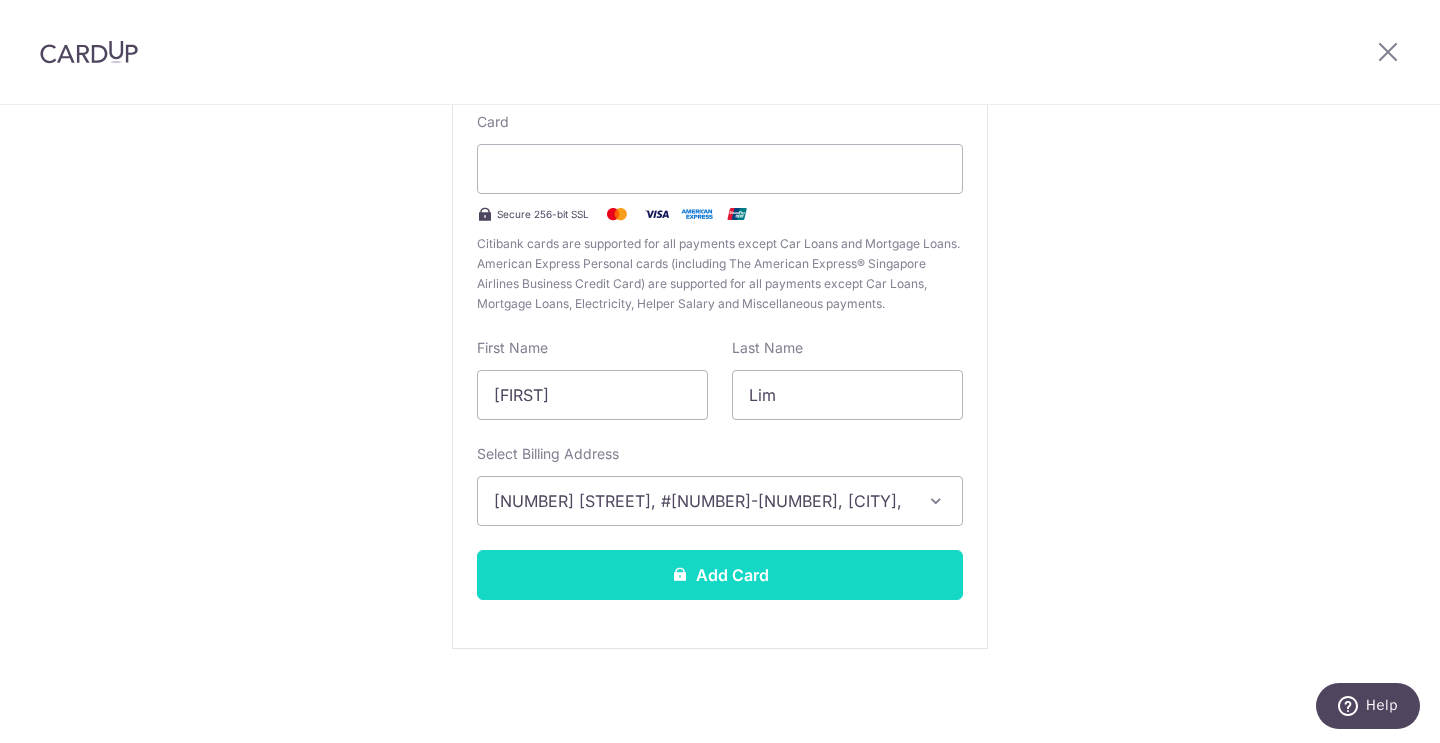 click on "Add Card" at bounding box center [720, 575] 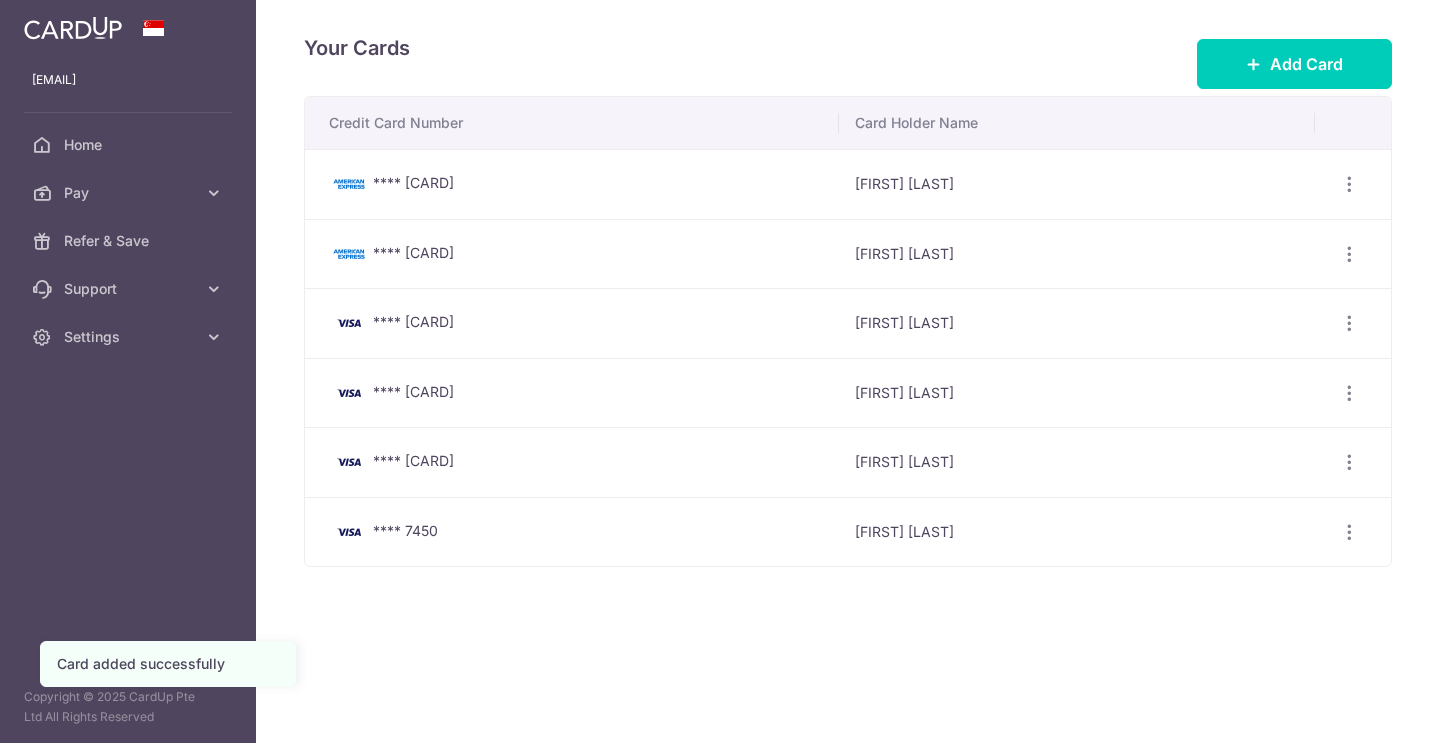 scroll, scrollTop: 0, scrollLeft: 0, axis: both 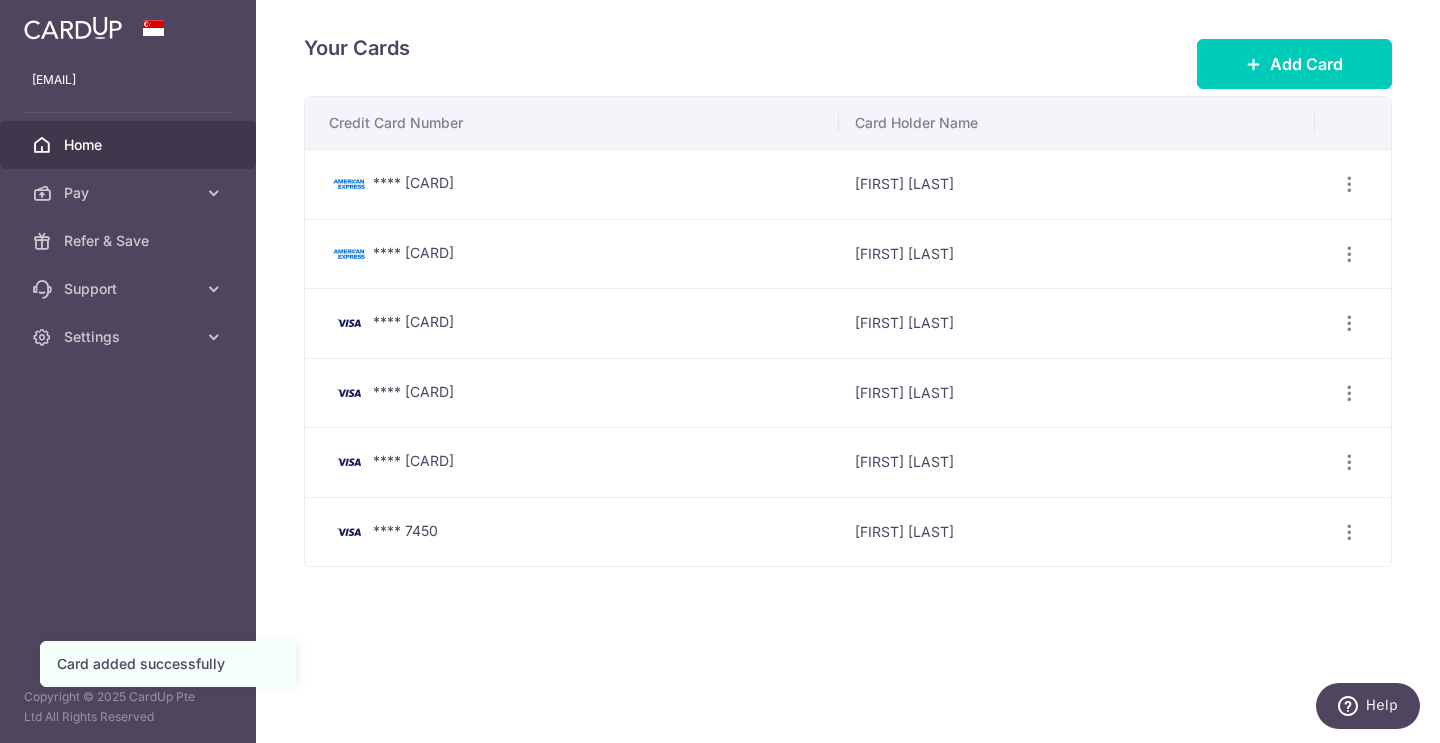 click on "Home" at bounding box center (130, 145) 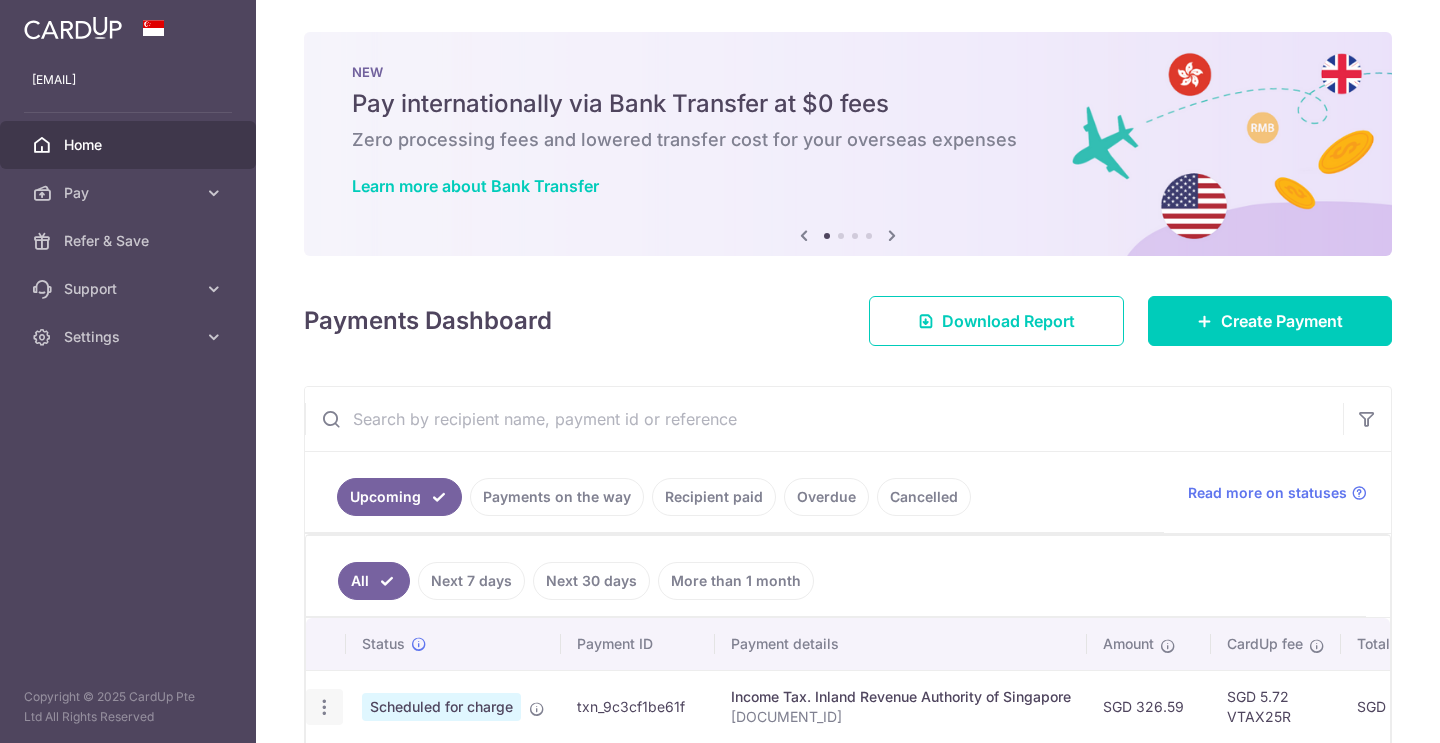 scroll, scrollTop: 0, scrollLeft: 0, axis: both 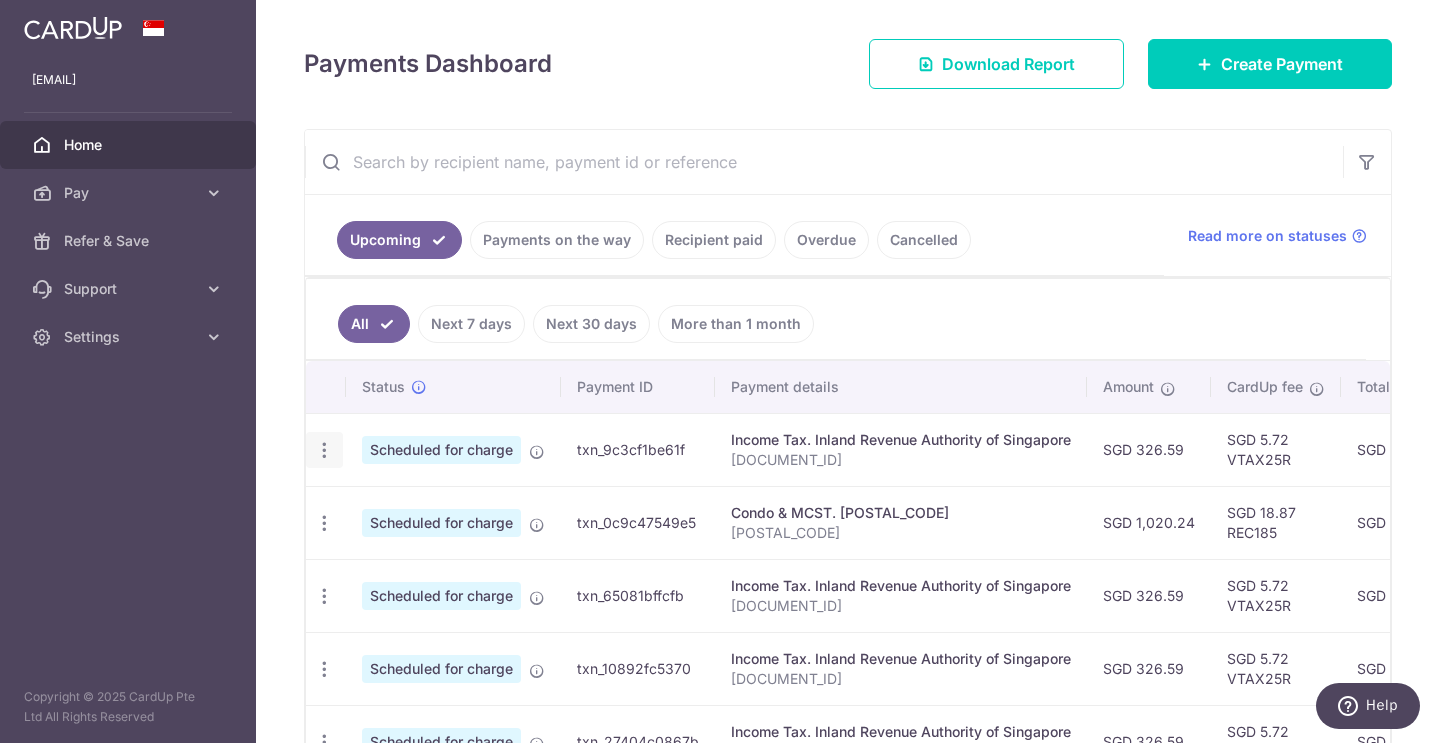 click at bounding box center (324, 450) 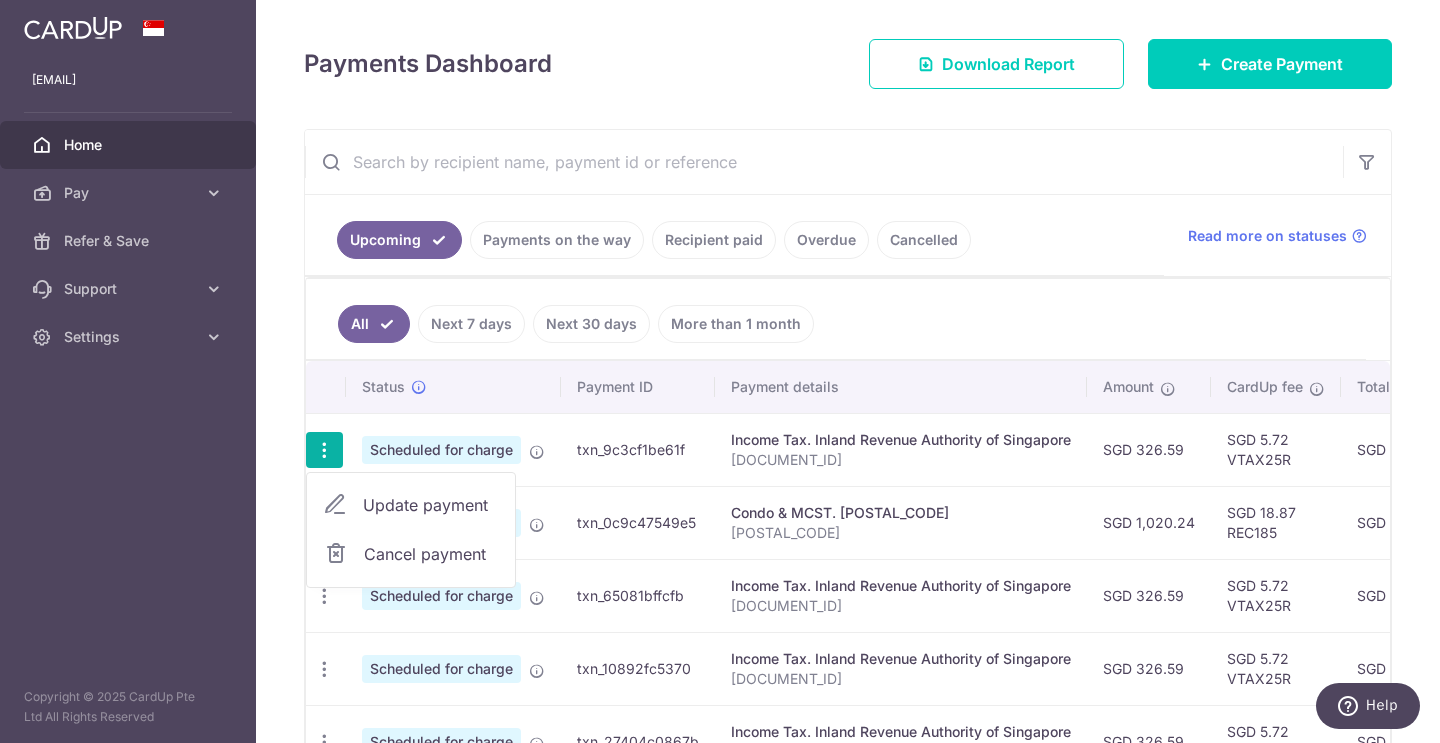 click on "All
Next 7 days
Next 30 days
More than 1 month" at bounding box center (836, 319) 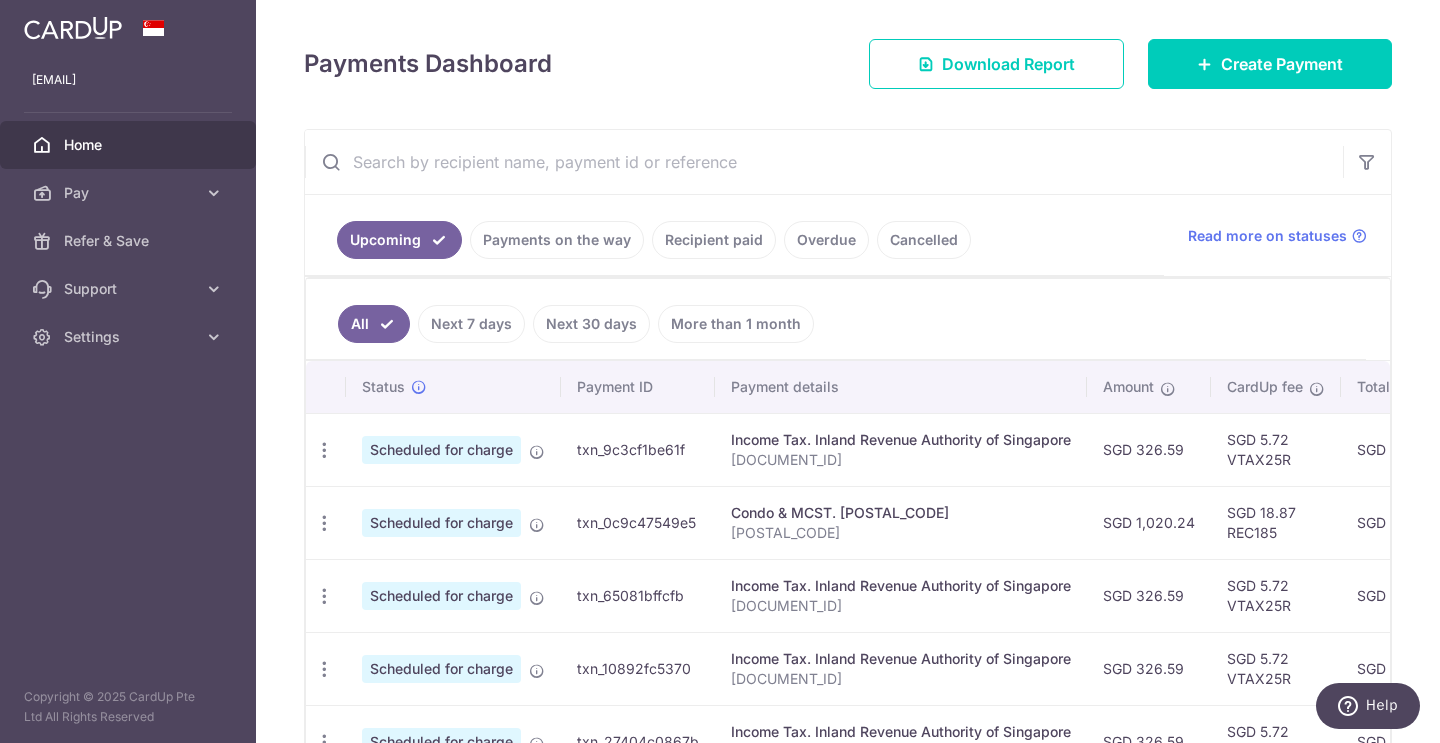 scroll, scrollTop: 0, scrollLeft: 0, axis: both 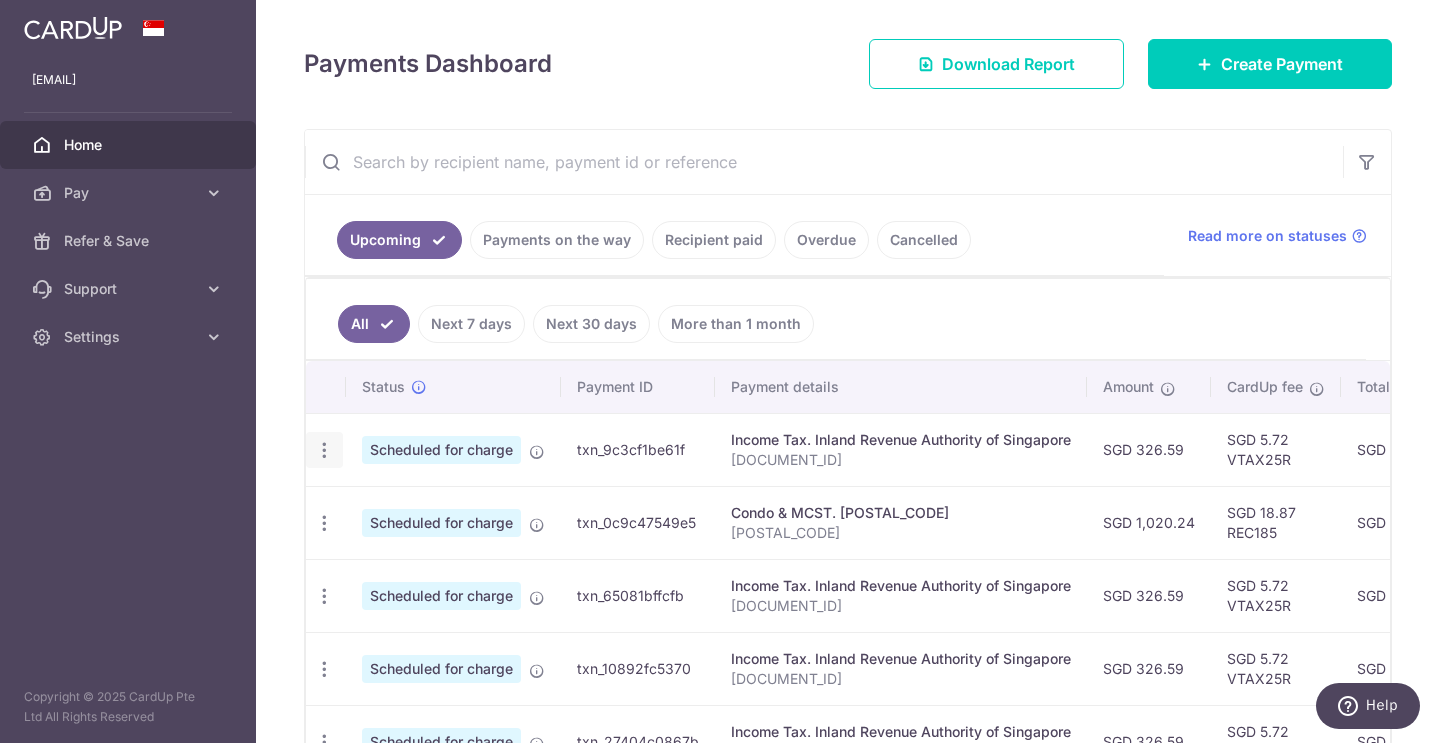 click at bounding box center (324, 450) 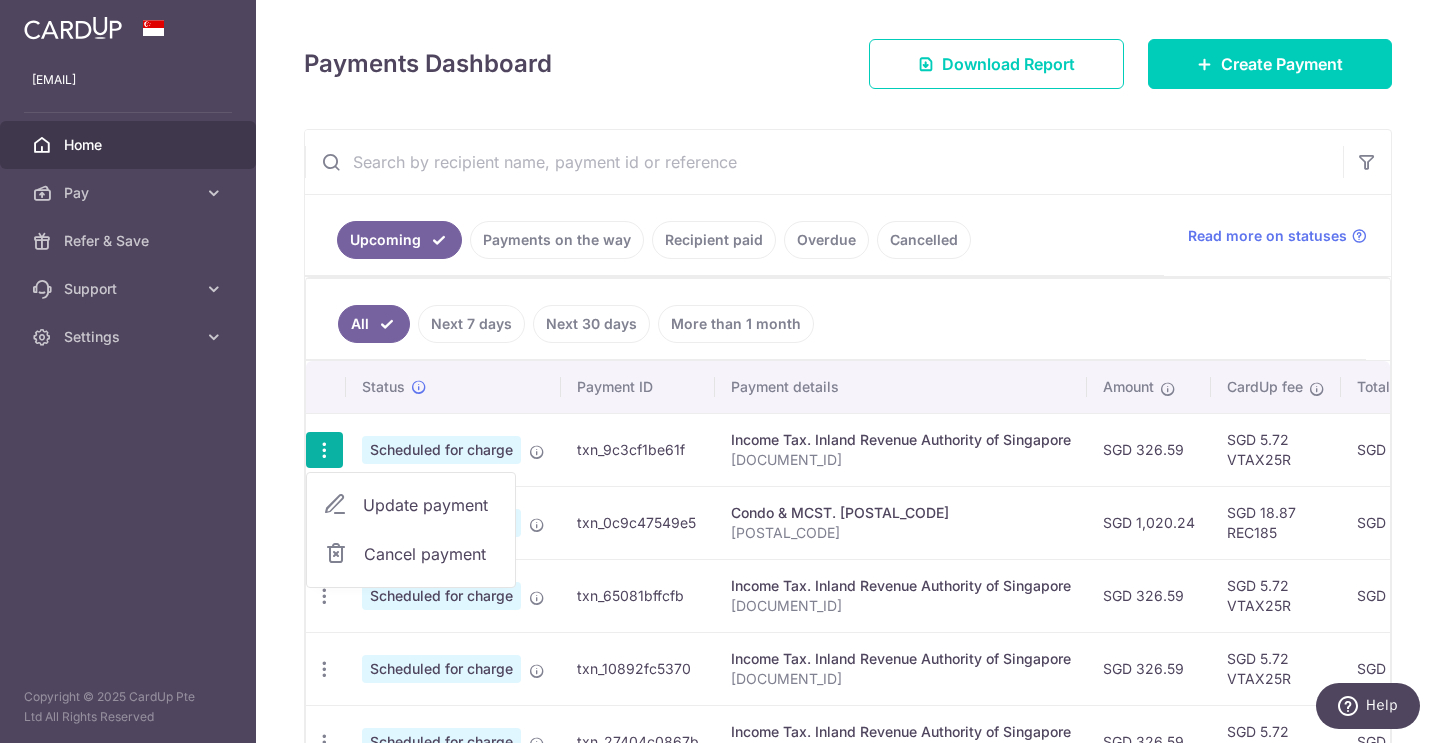 click on "Update payment" at bounding box center [431, 505] 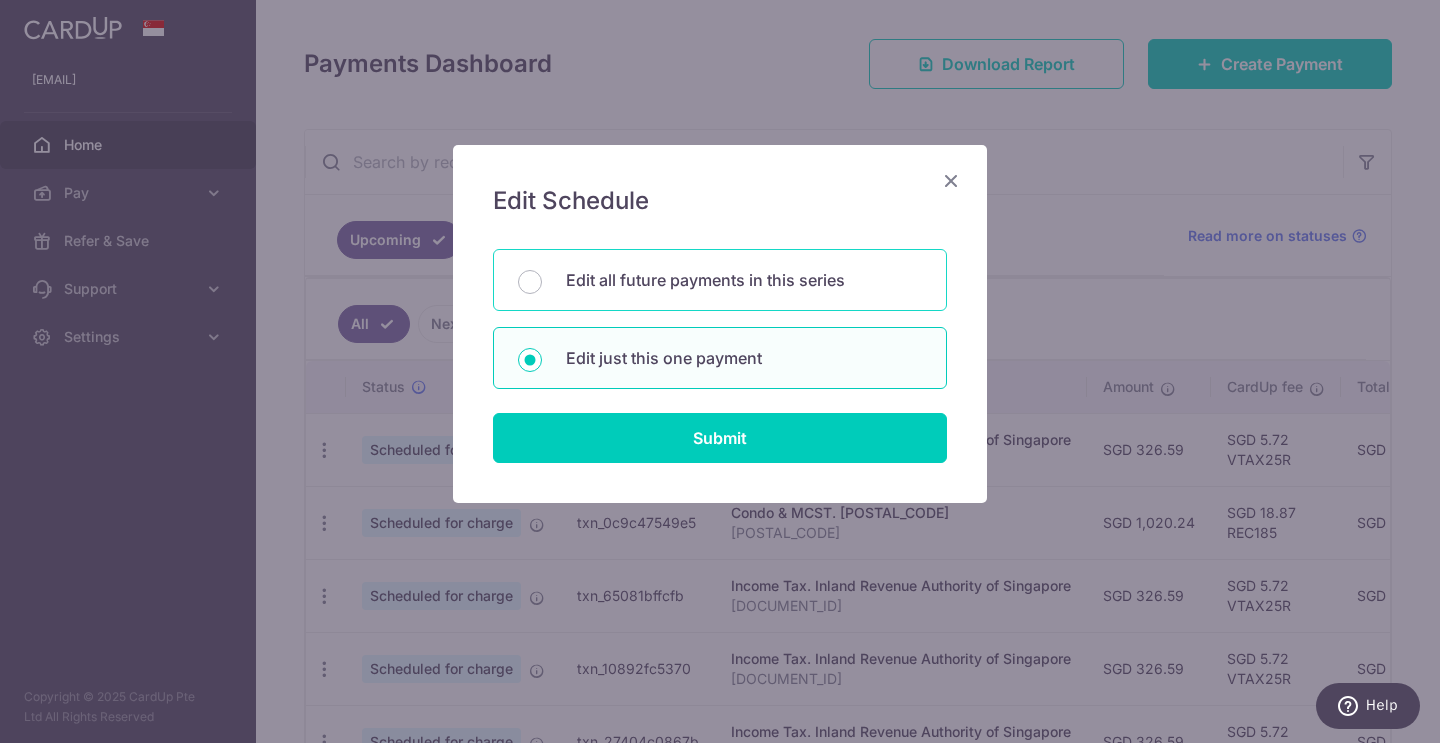 click on "Edit all future payments in this series" at bounding box center [744, 280] 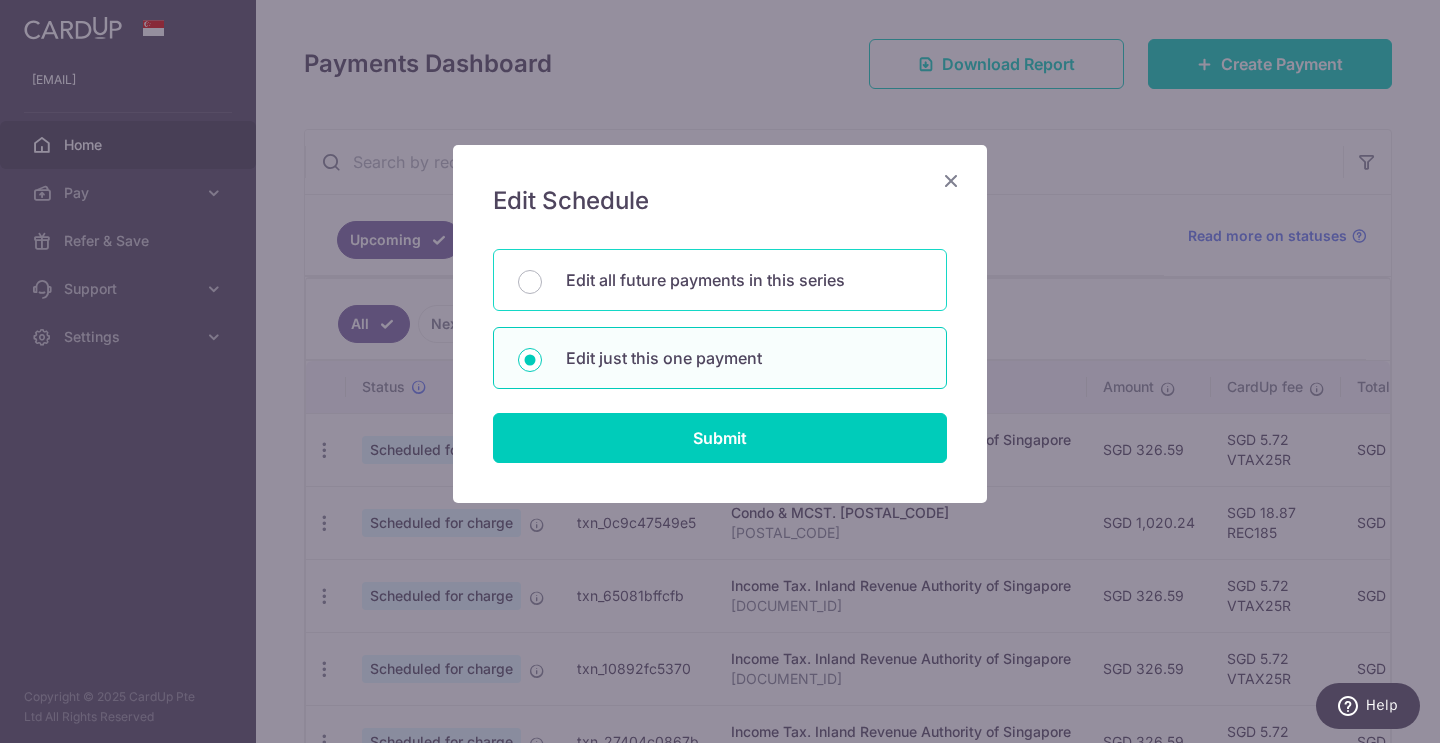 click on "Edit all future payments in this series" at bounding box center [530, 282] 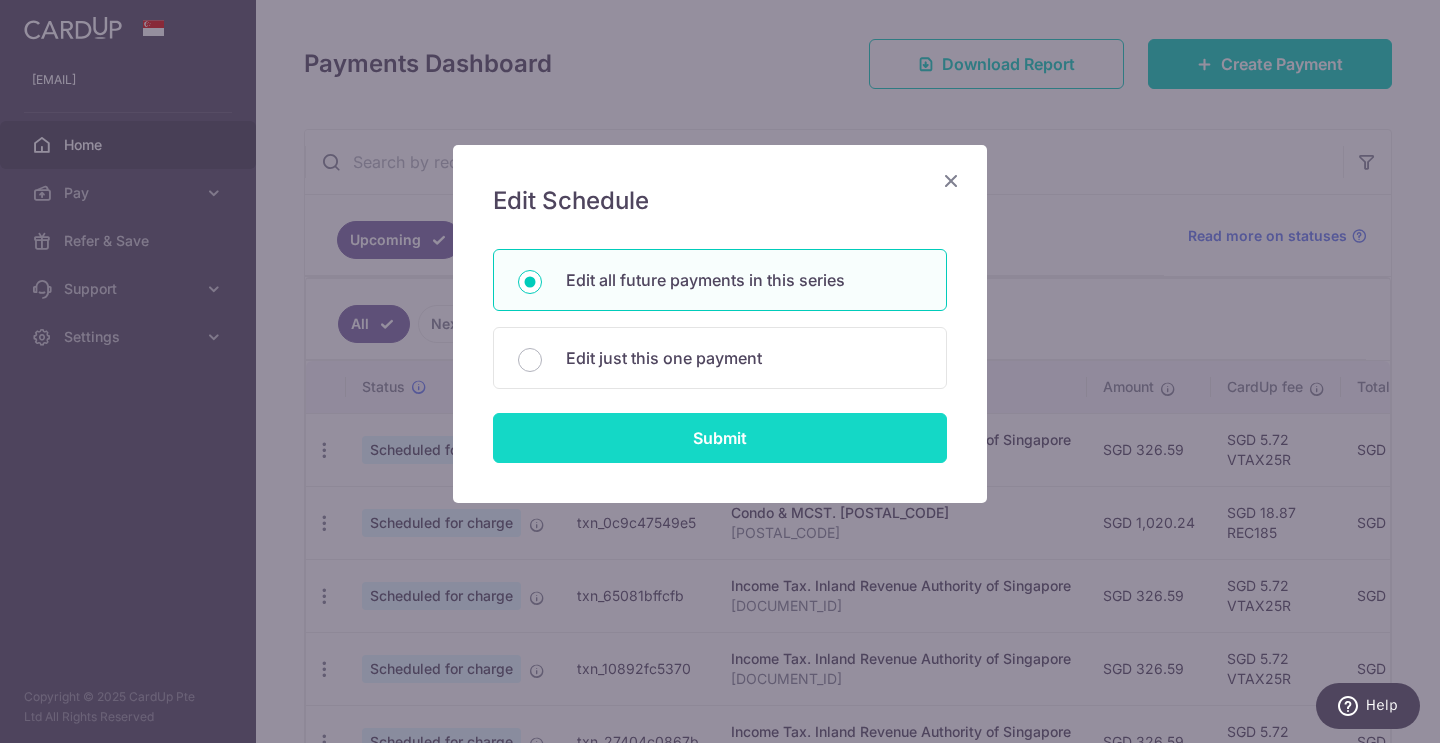 click on "Submit" at bounding box center (720, 438) 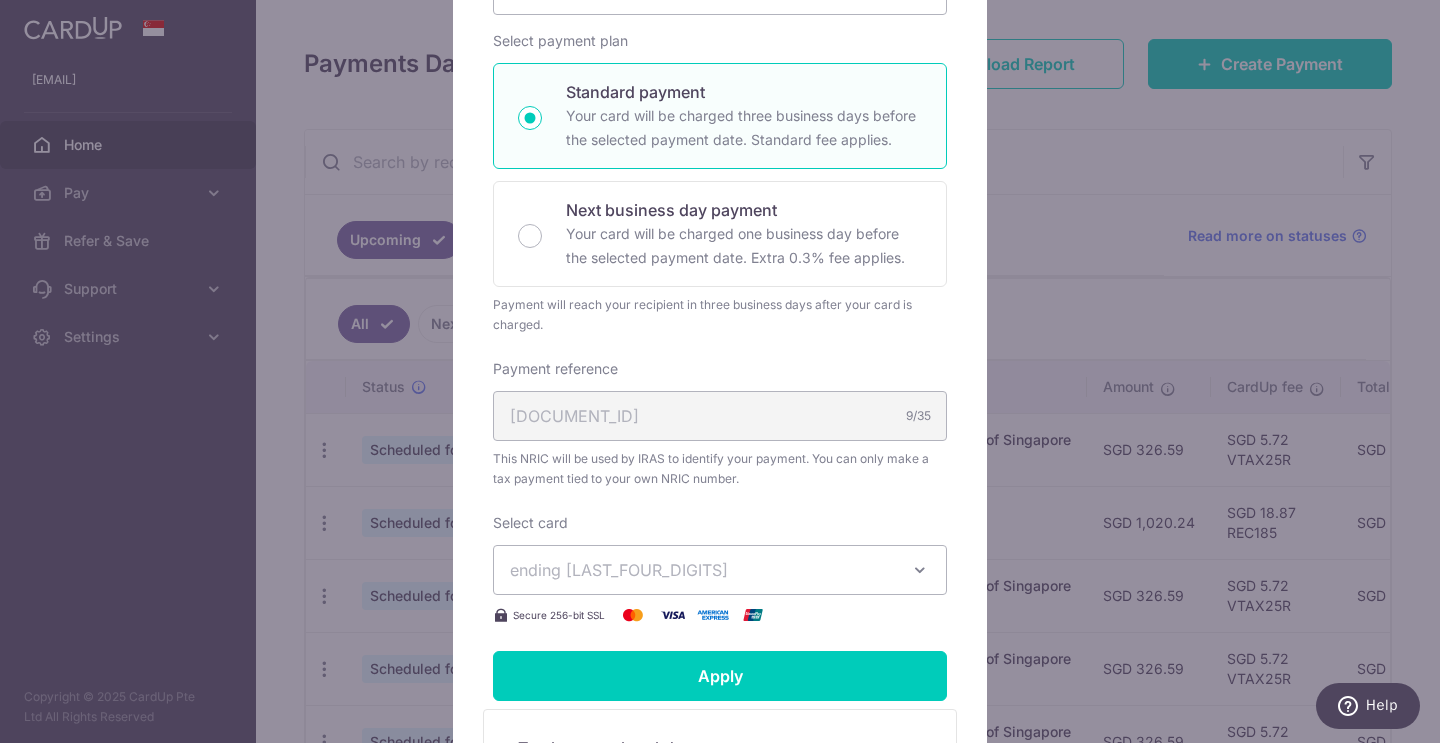 scroll, scrollTop: 357, scrollLeft: 0, axis: vertical 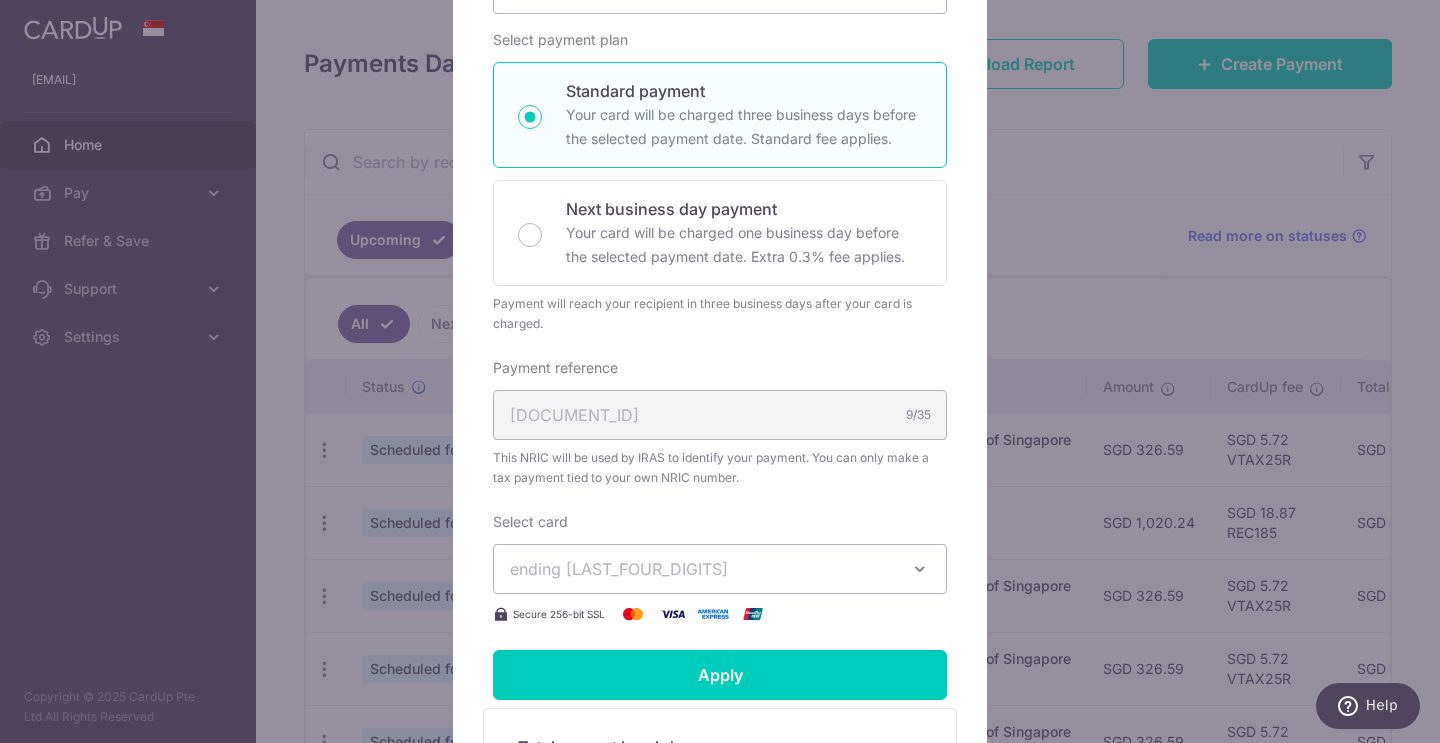 click at bounding box center [920, 569] 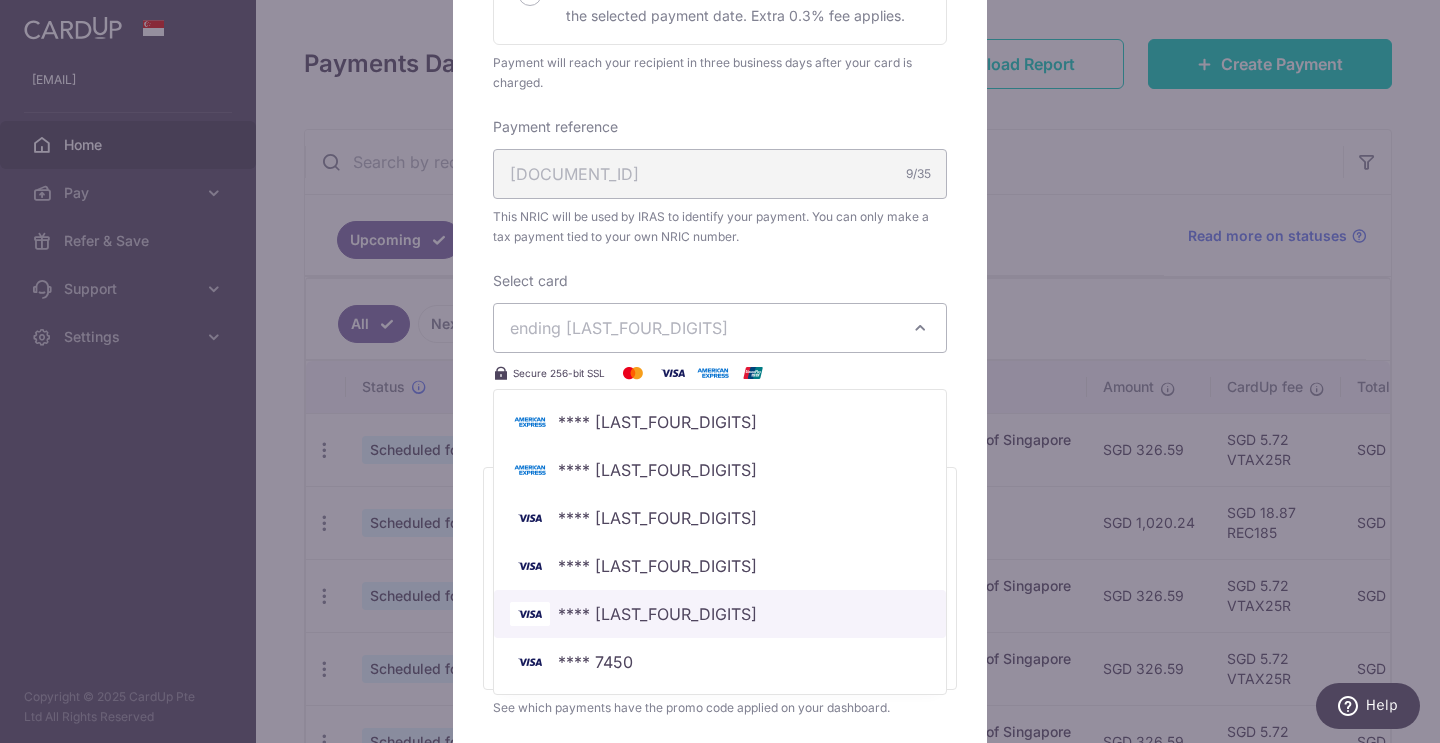 scroll, scrollTop: 599, scrollLeft: 0, axis: vertical 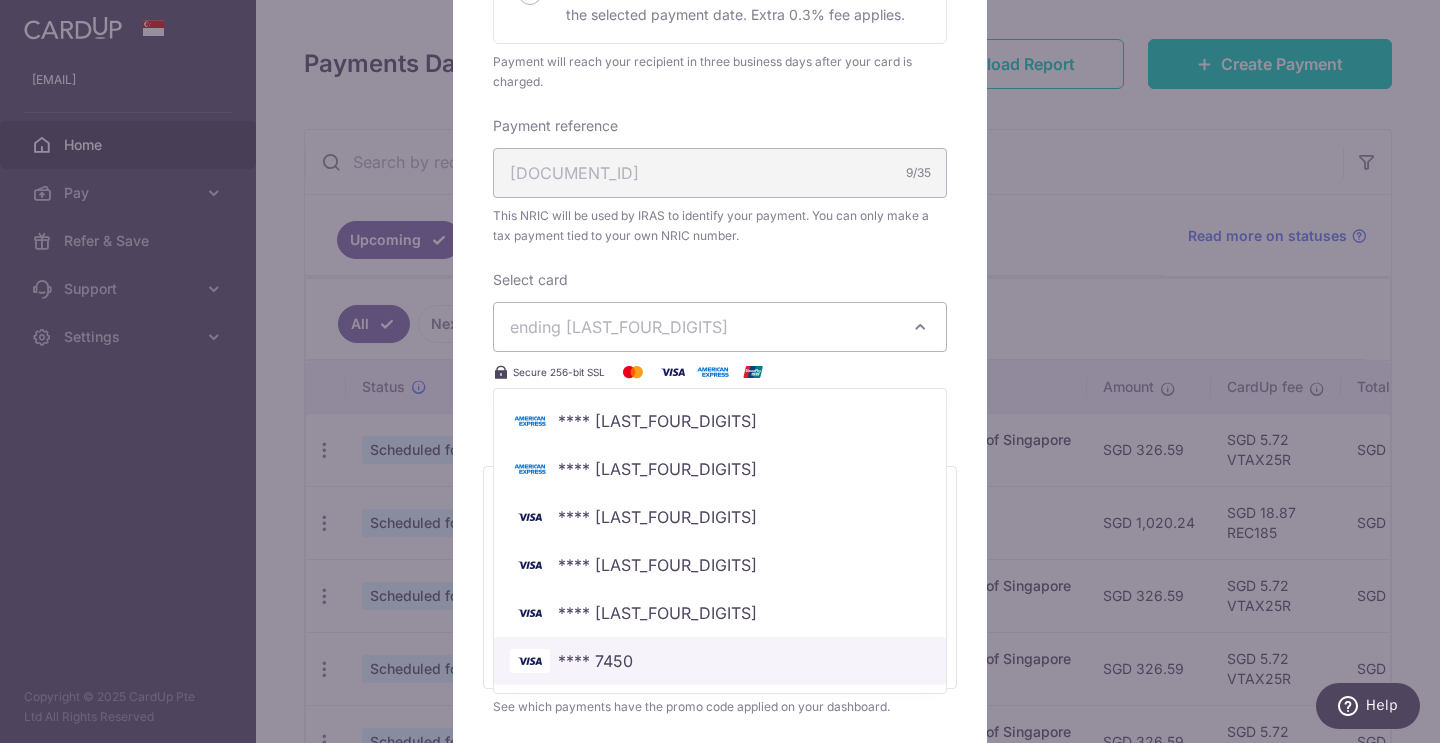 click on "**** 7450" at bounding box center [720, 661] 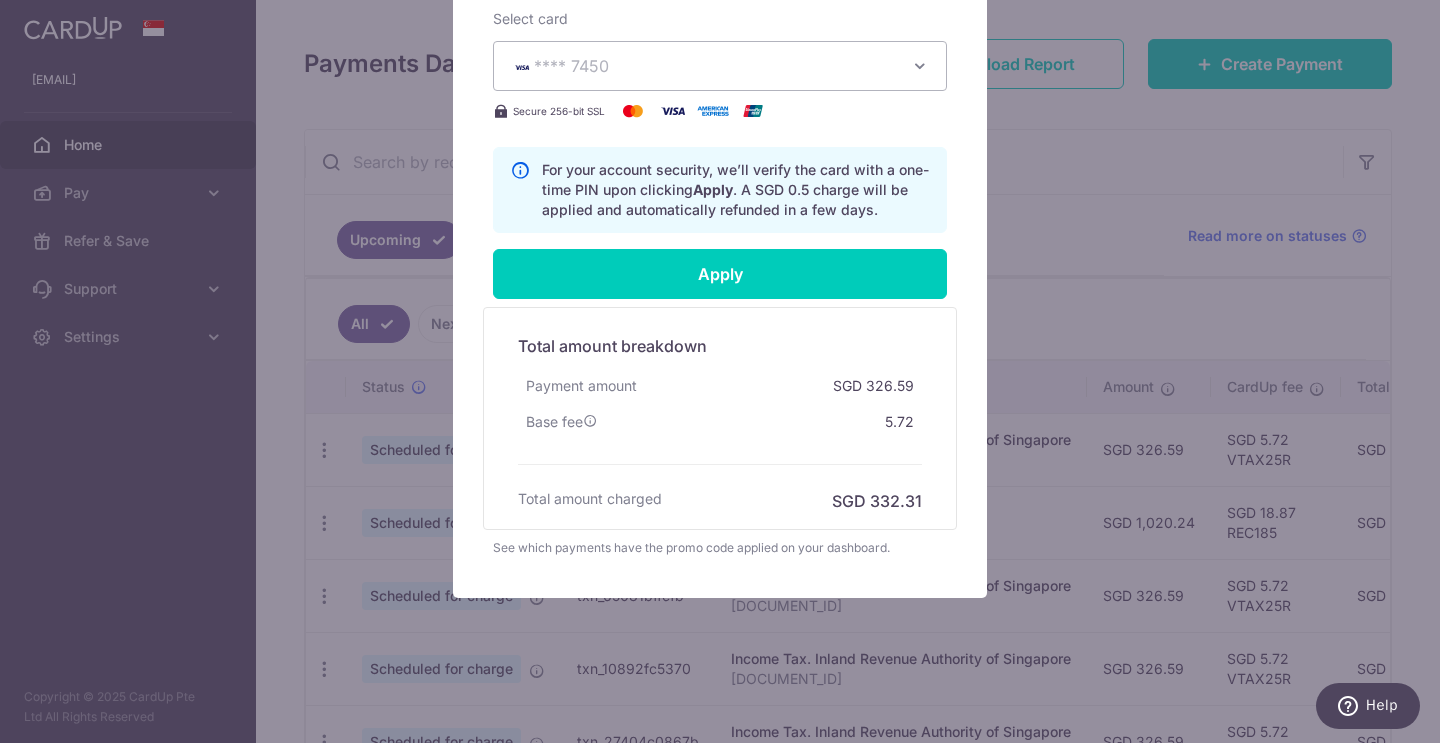 scroll, scrollTop: 880, scrollLeft: 0, axis: vertical 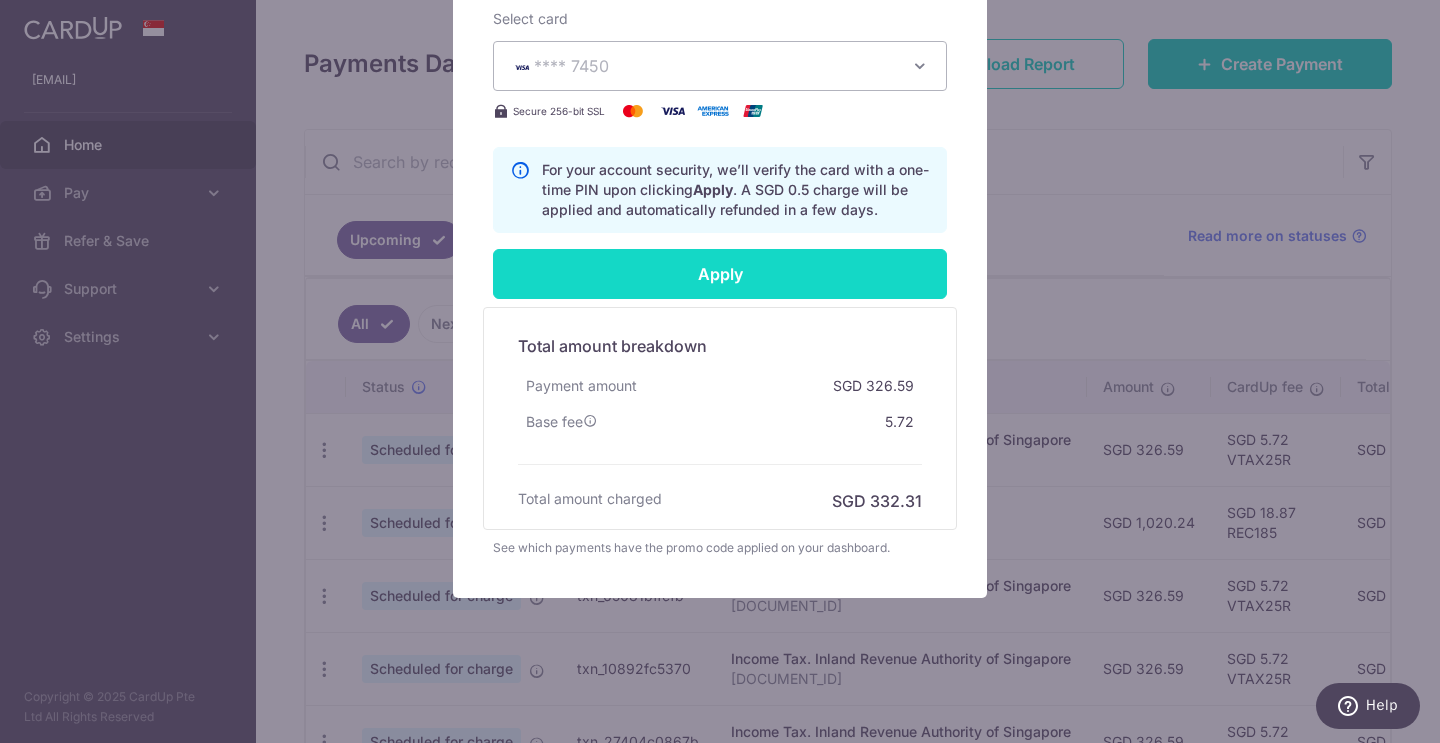 click on "Apply" at bounding box center [720, 274] 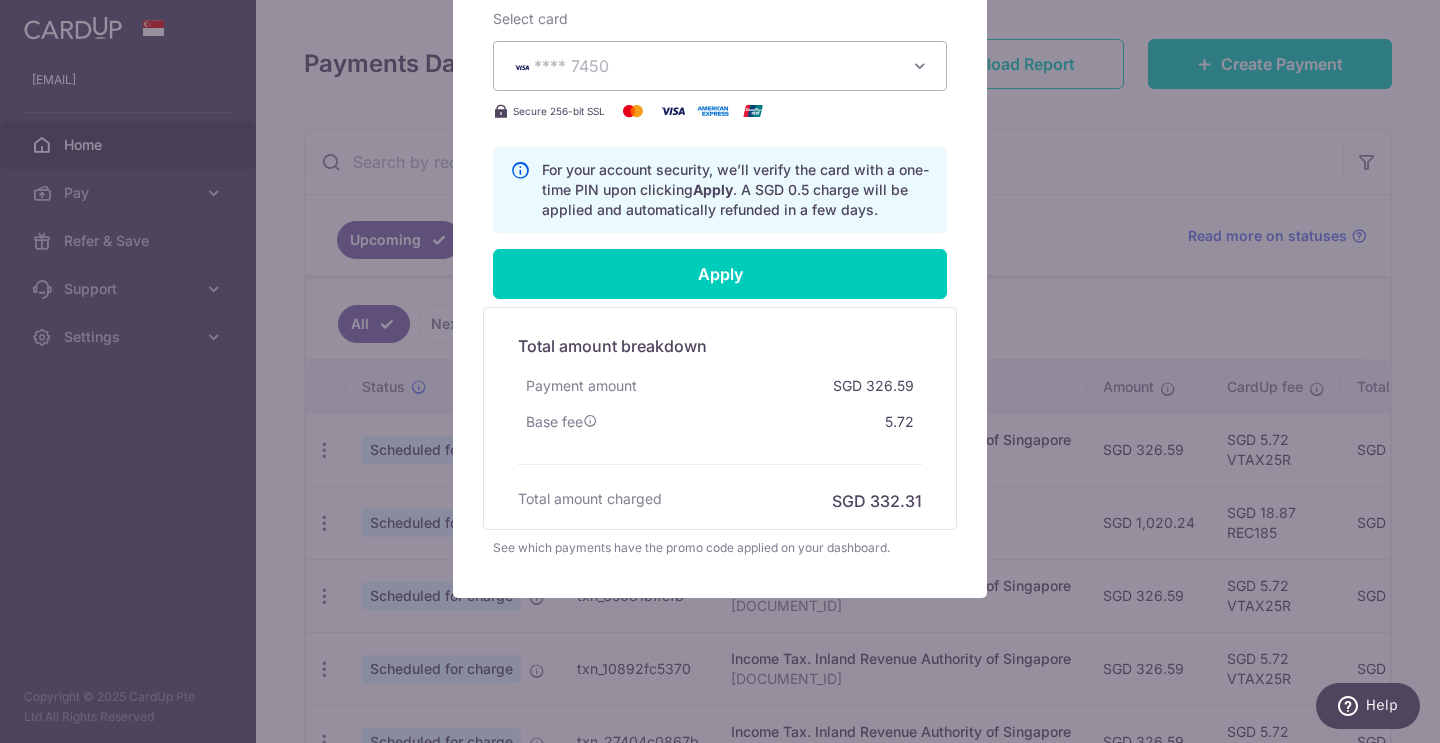 type on "Successfully Applied" 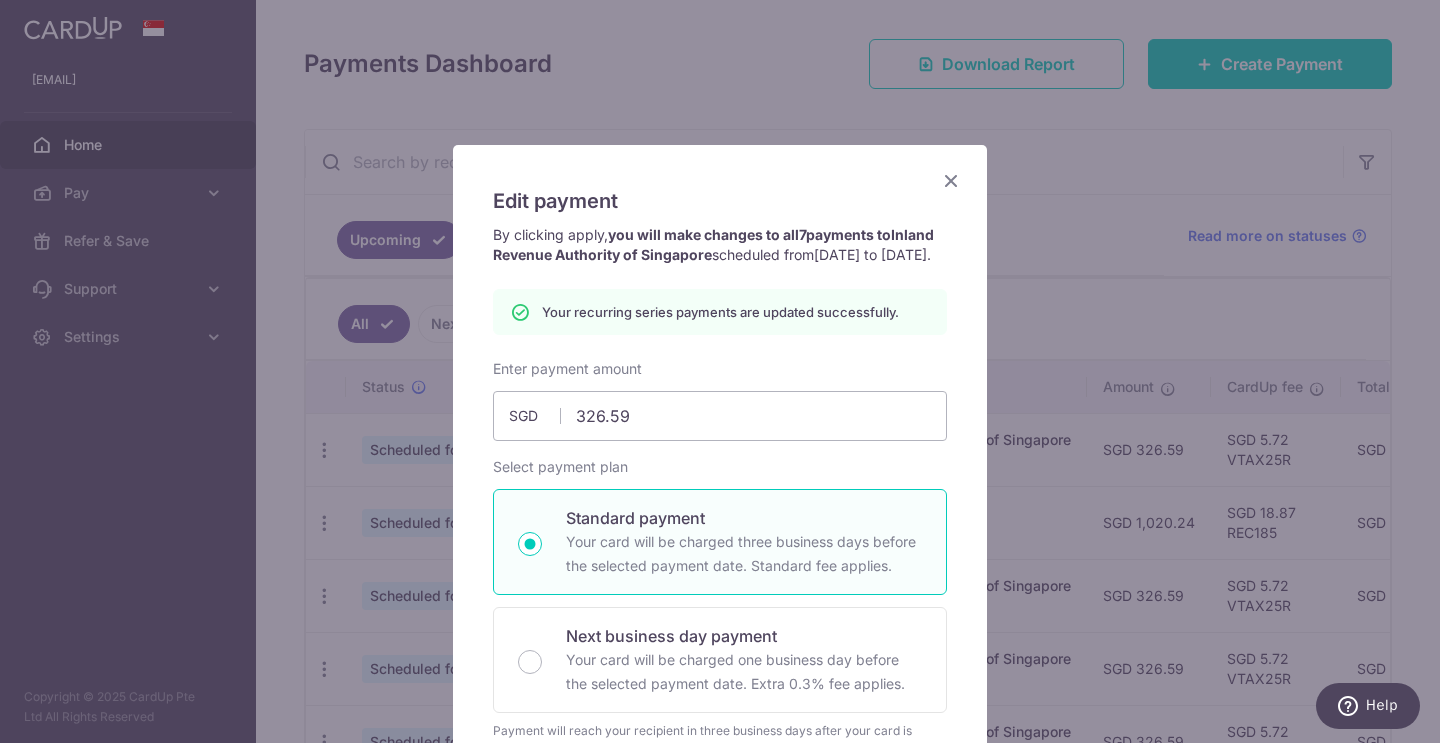 scroll, scrollTop: 0, scrollLeft: 0, axis: both 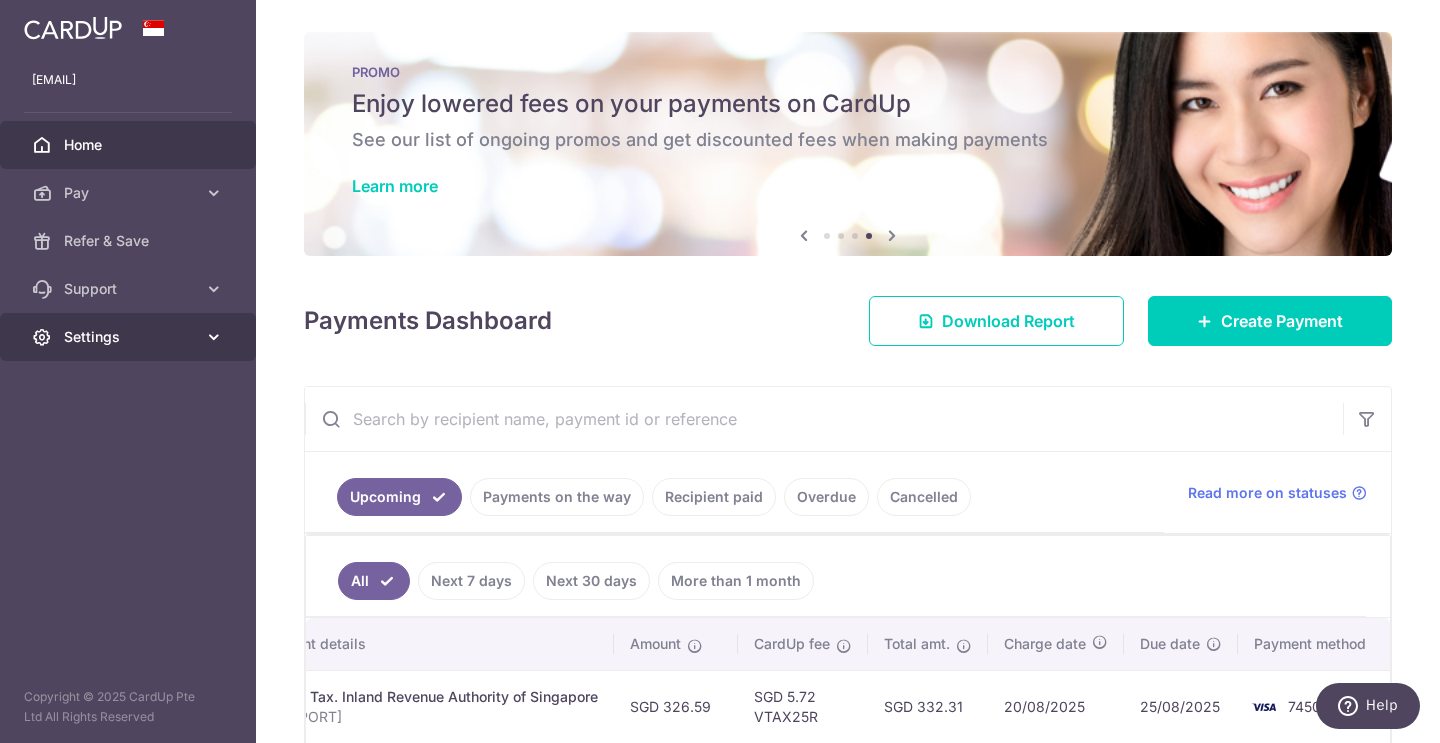 click at bounding box center [214, 337] 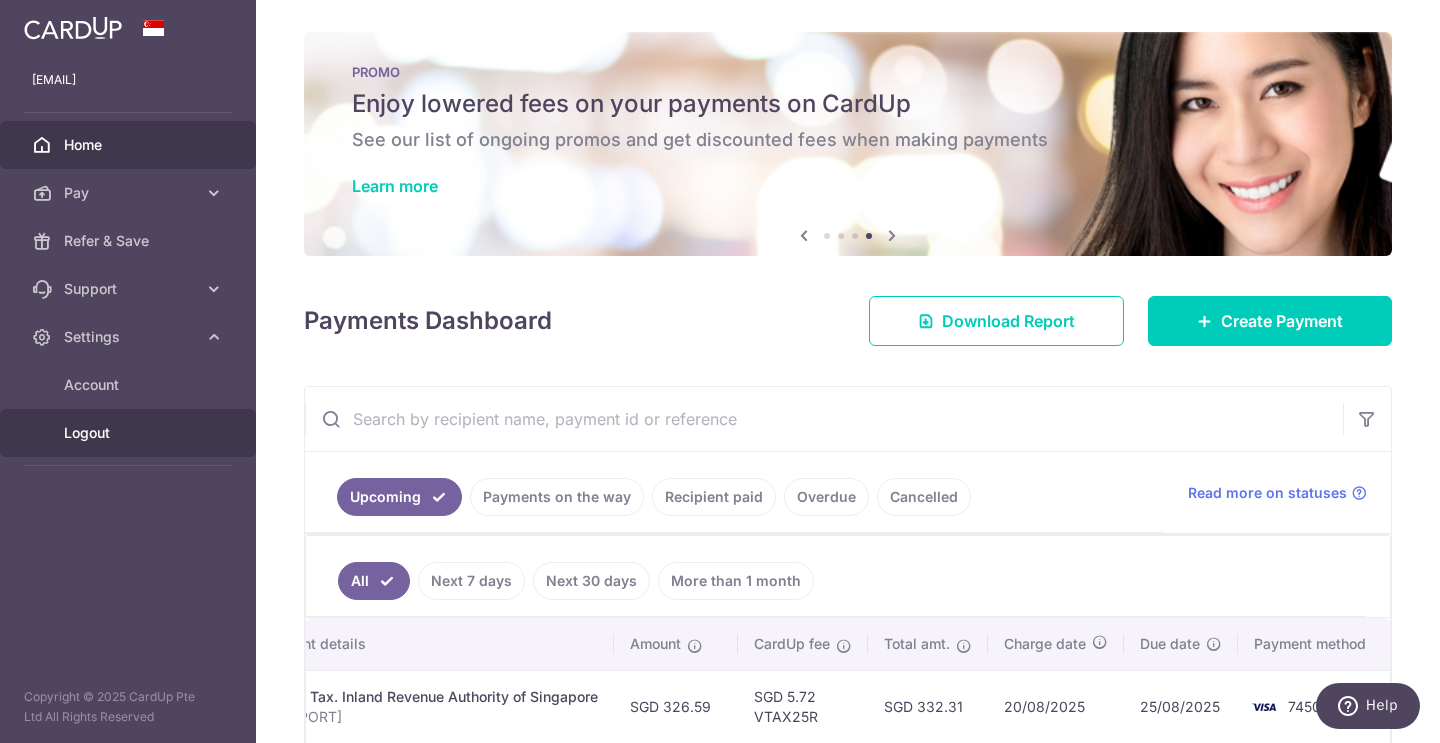 click on "Logout" at bounding box center [130, 433] 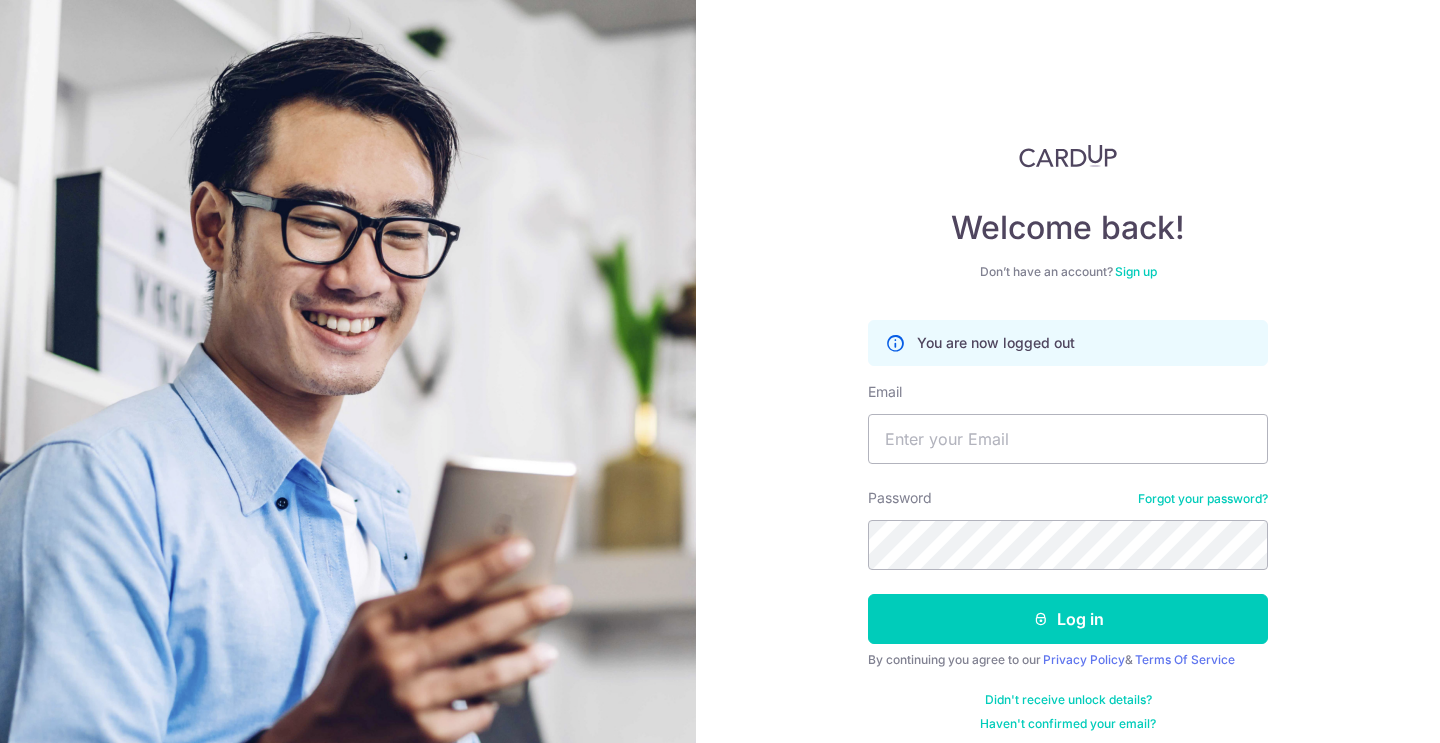 scroll, scrollTop: 0, scrollLeft: 0, axis: both 